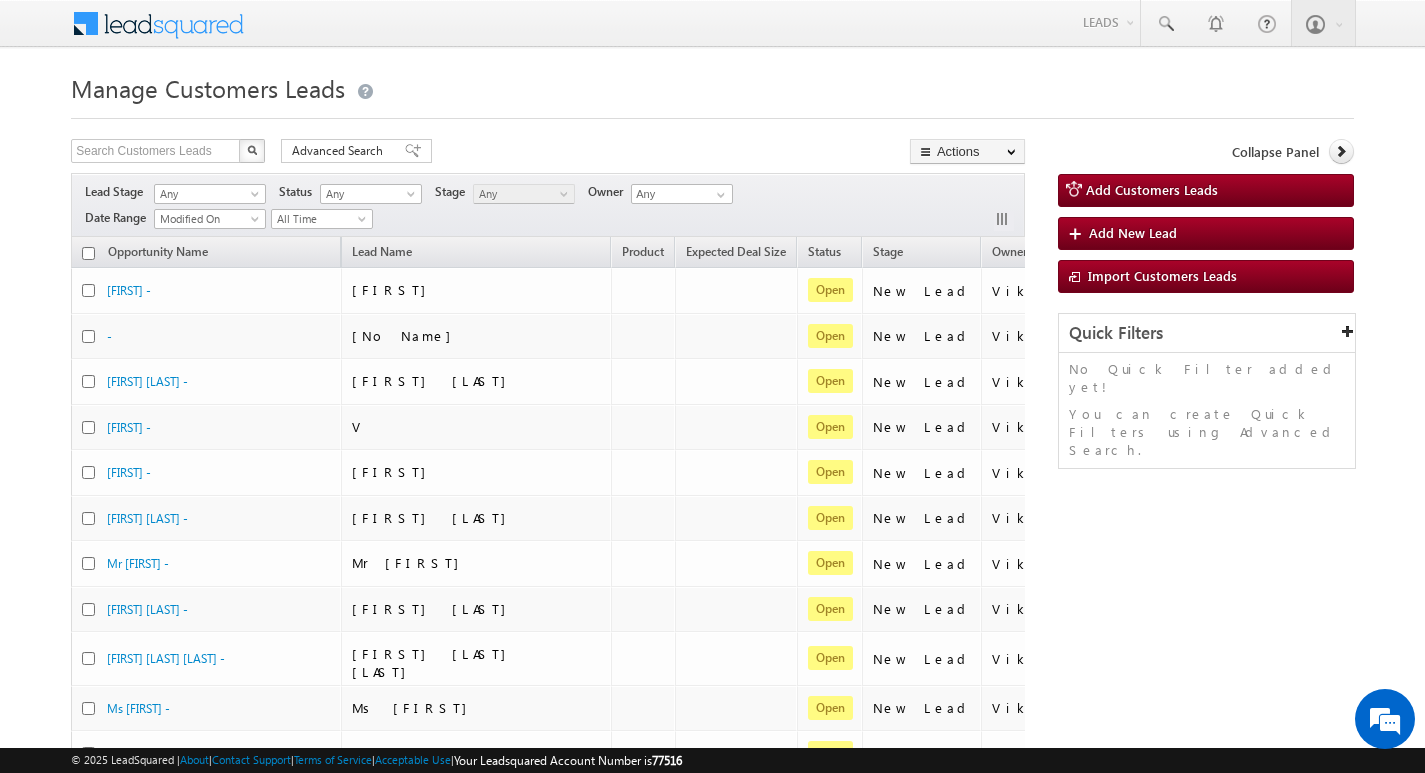 scroll, scrollTop: 0, scrollLeft: 0, axis: both 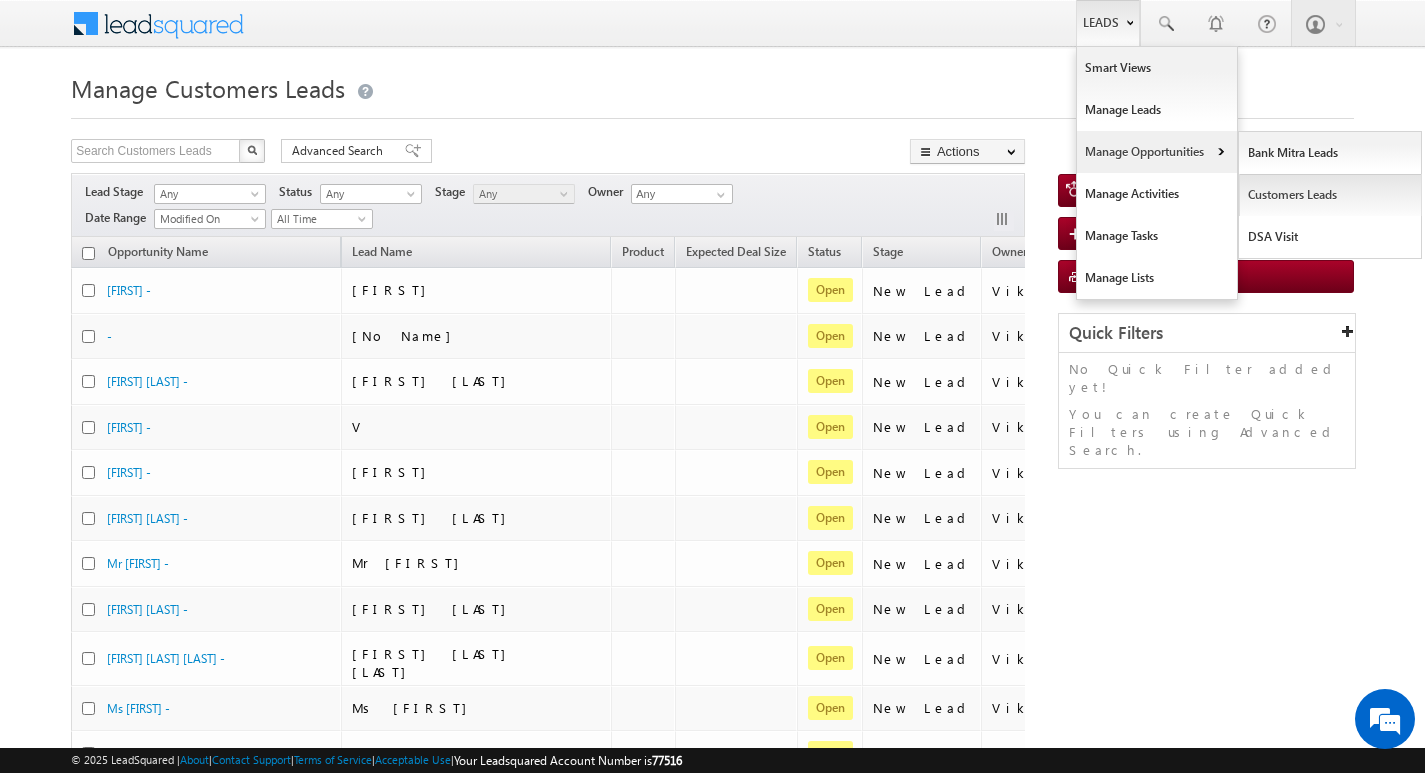 click on "Customers Leads" at bounding box center (1330, 195) 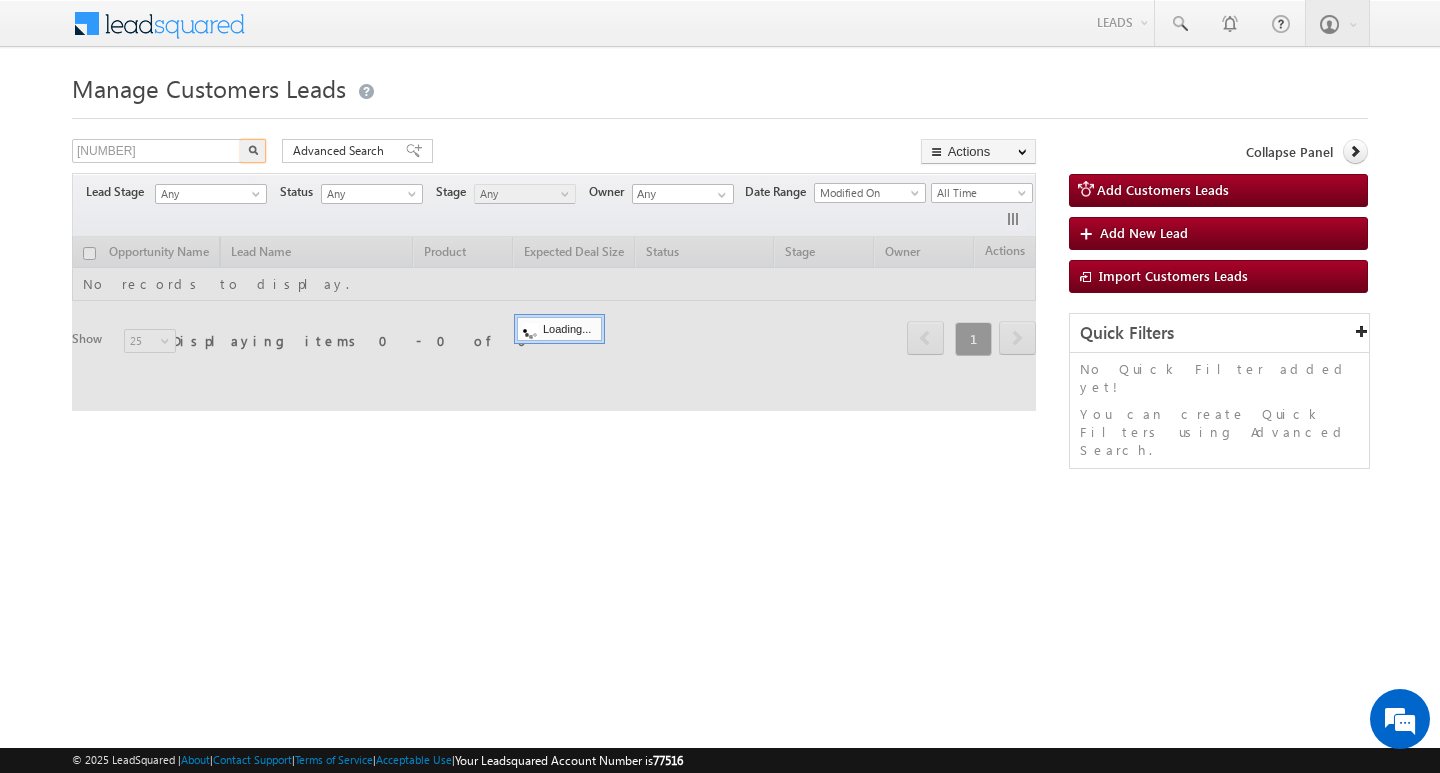 scroll, scrollTop: 0, scrollLeft: 0, axis: both 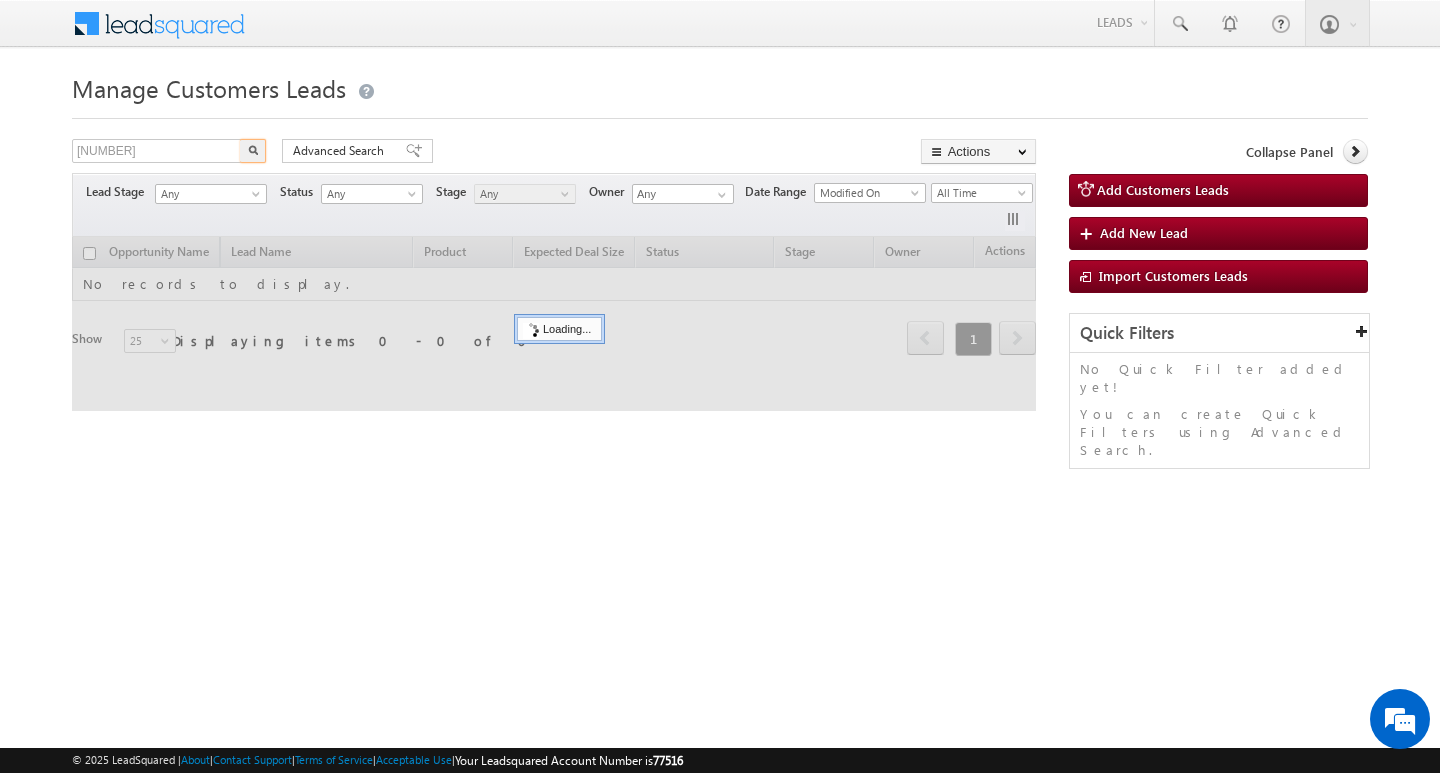 type on "[NUMBER]" 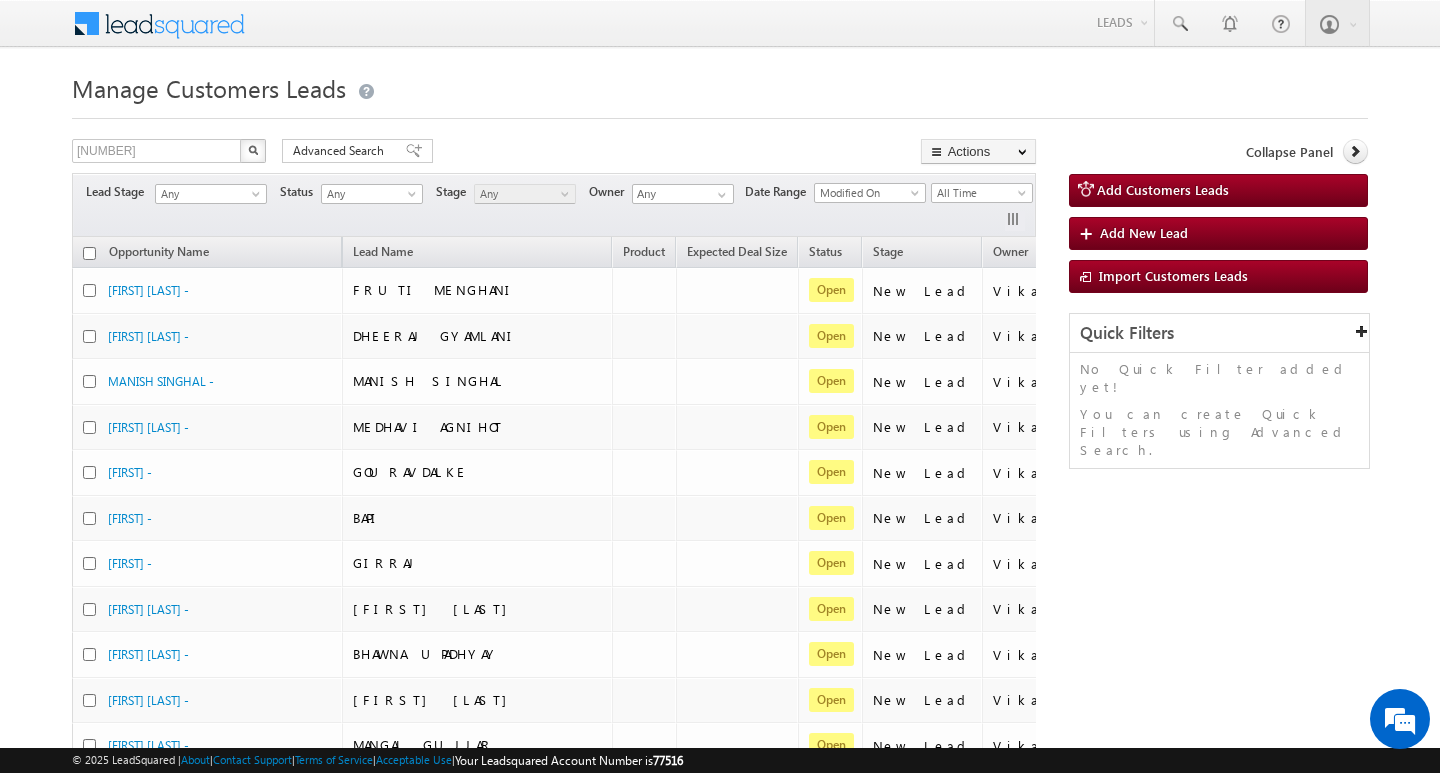 click at bounding box center (253, 151) 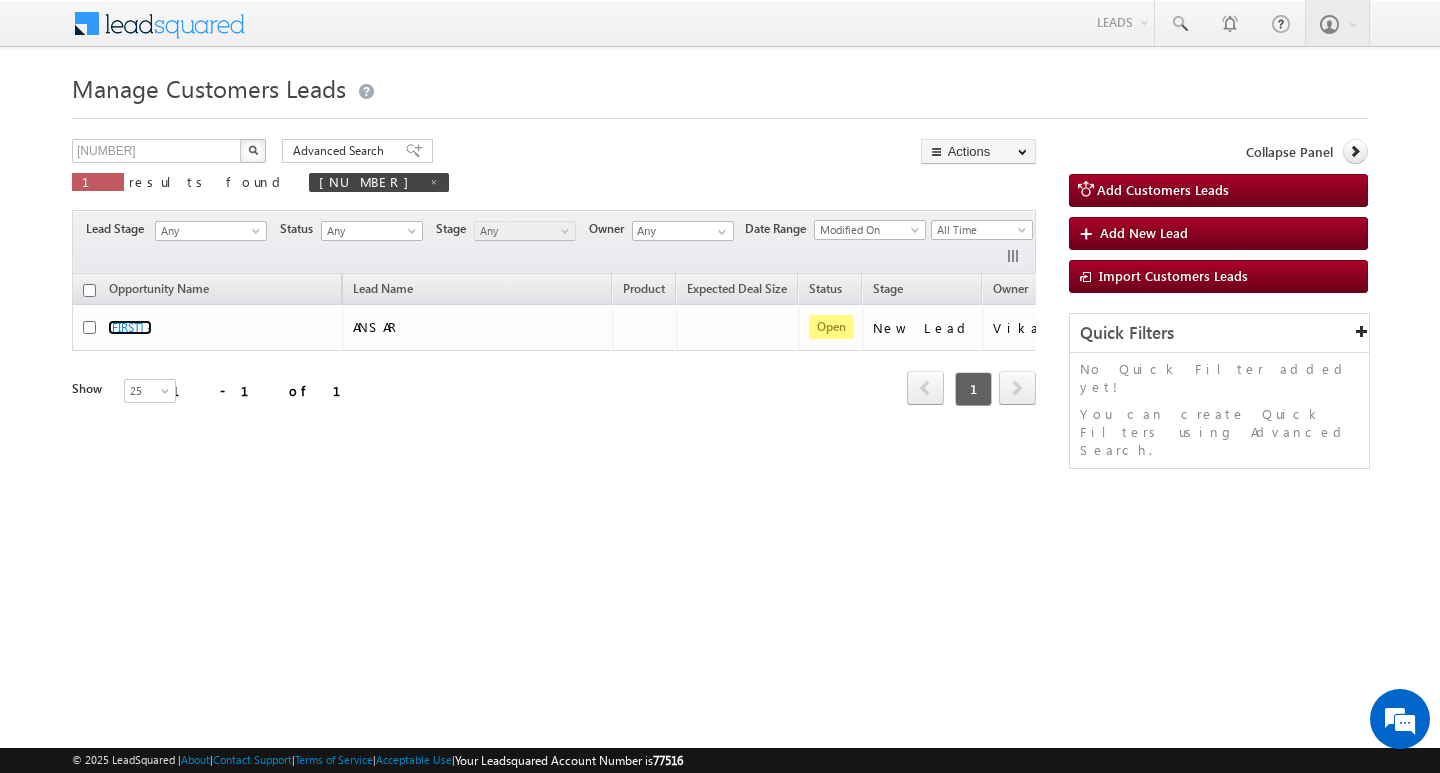 scroll, scrollTop: 0, scrollLeft: 0, axis: both 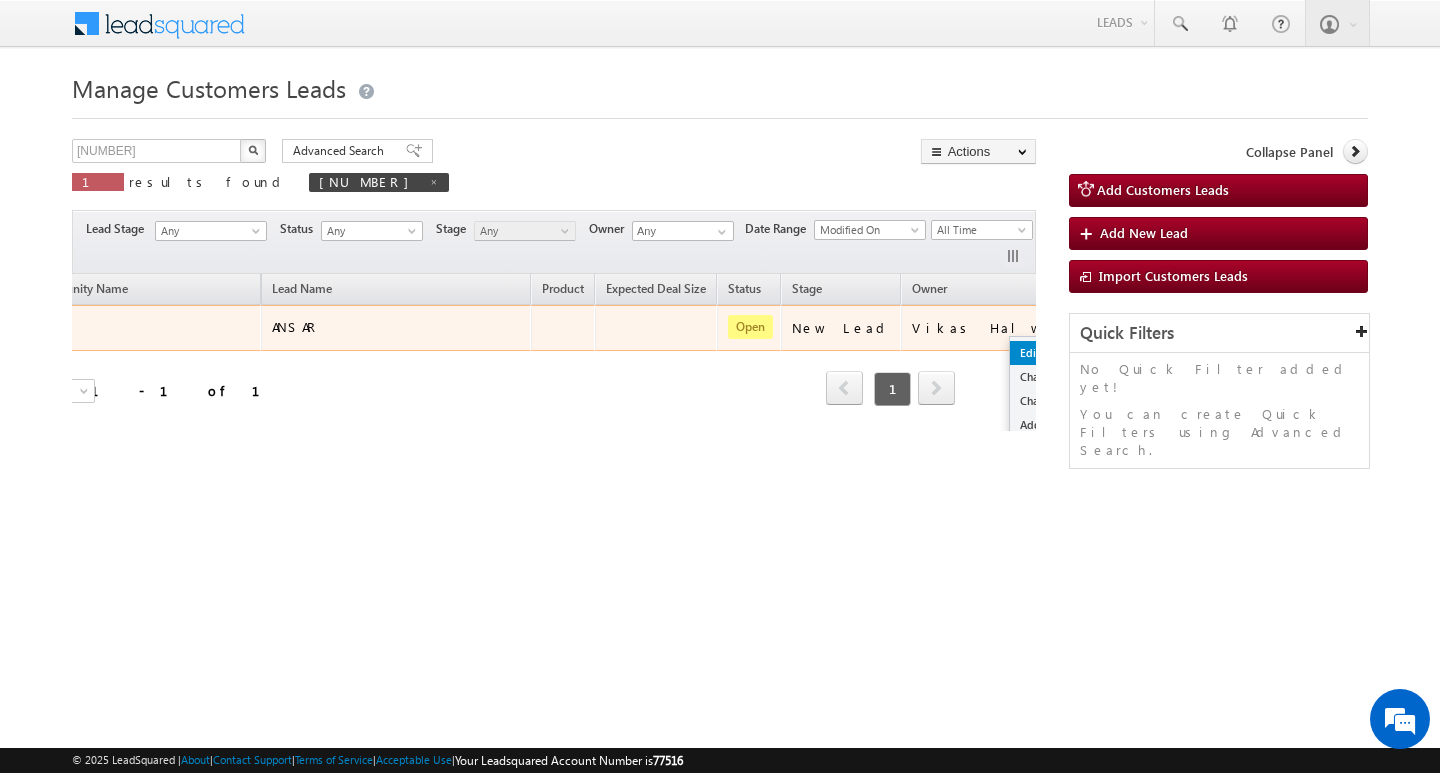 drag, startPoint x: 981, startPoint y: 318, endPoint x: 961, endPoint y: 343, distance: 32.01562 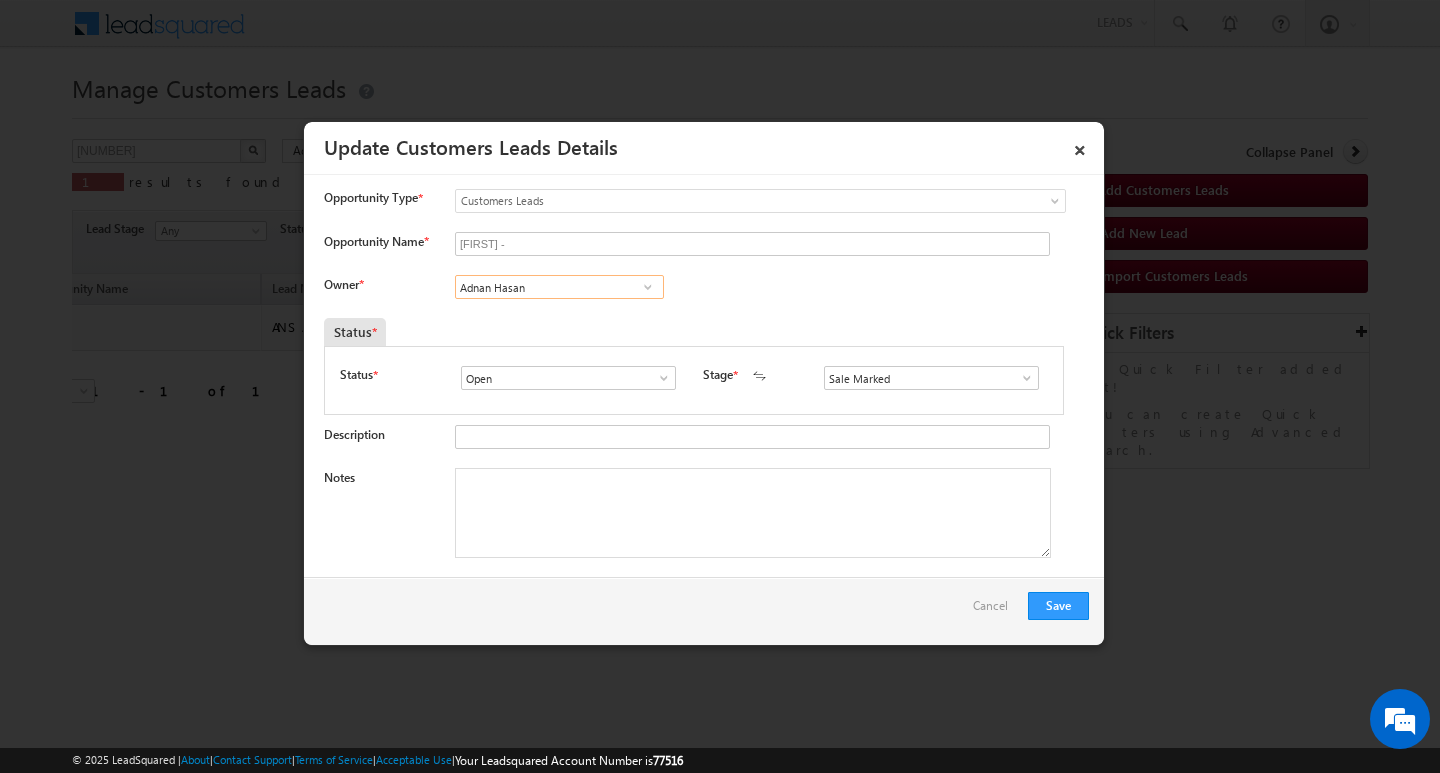click on "Adnan Hasan" at bounding box center [559, 287] 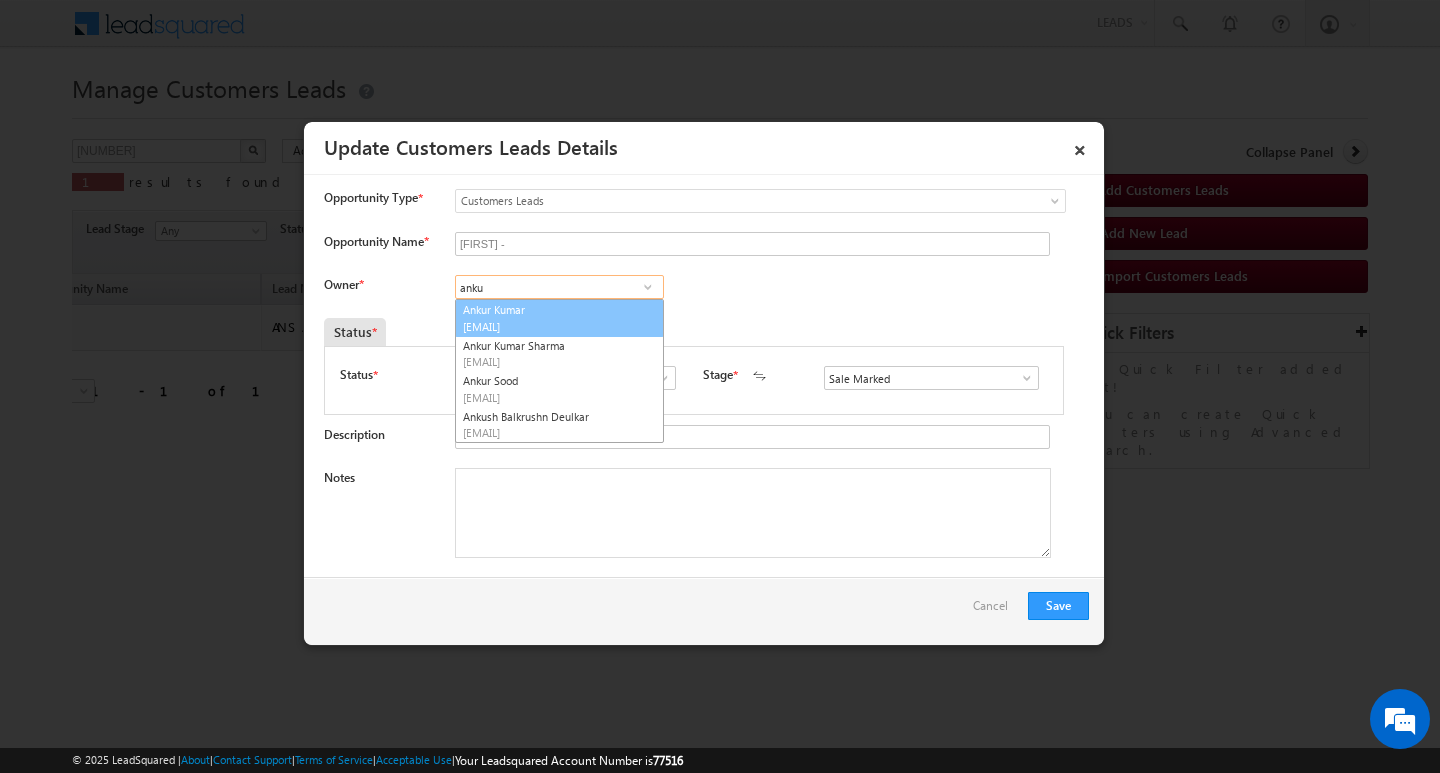 click on "[EMAIL]" at bounding box center (553, 326) 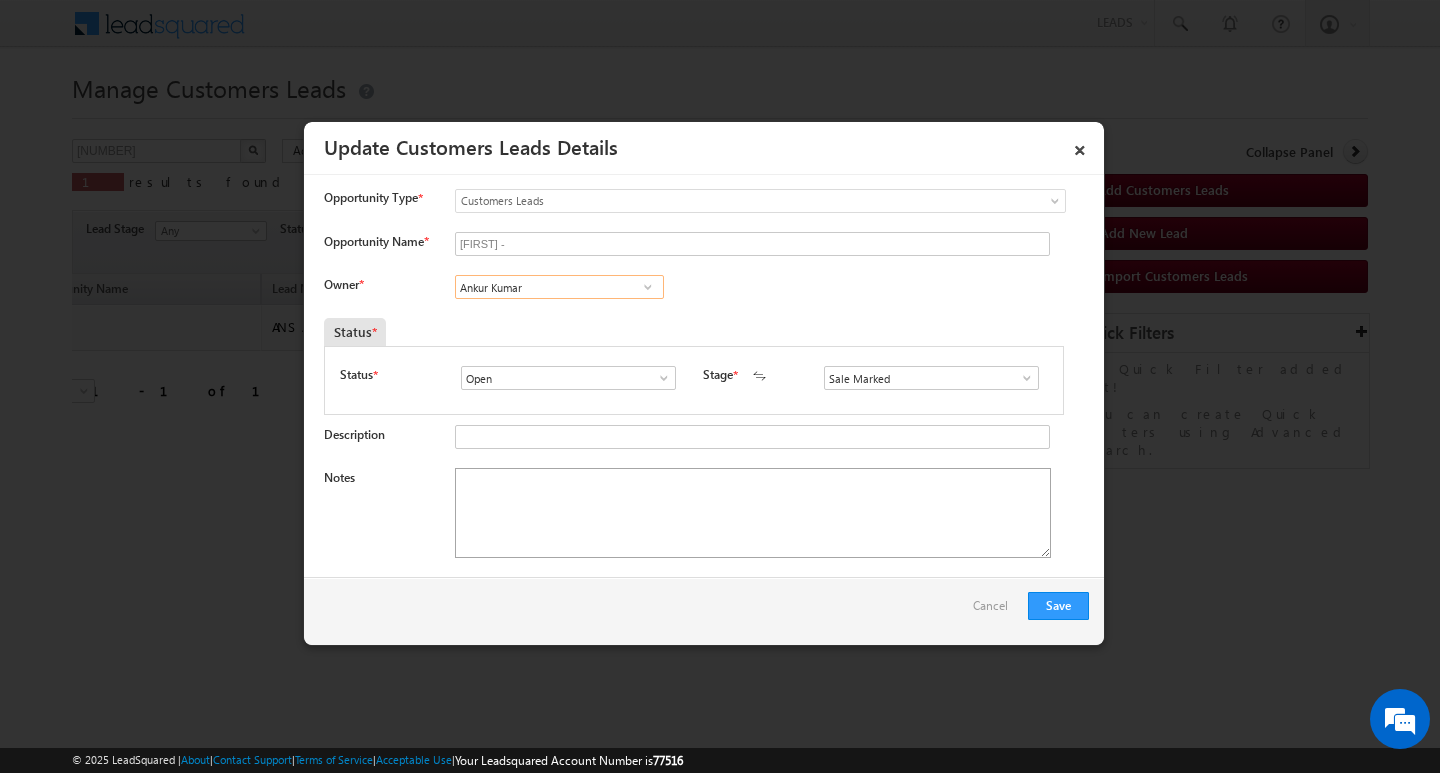 type on "Ankur Kumar" 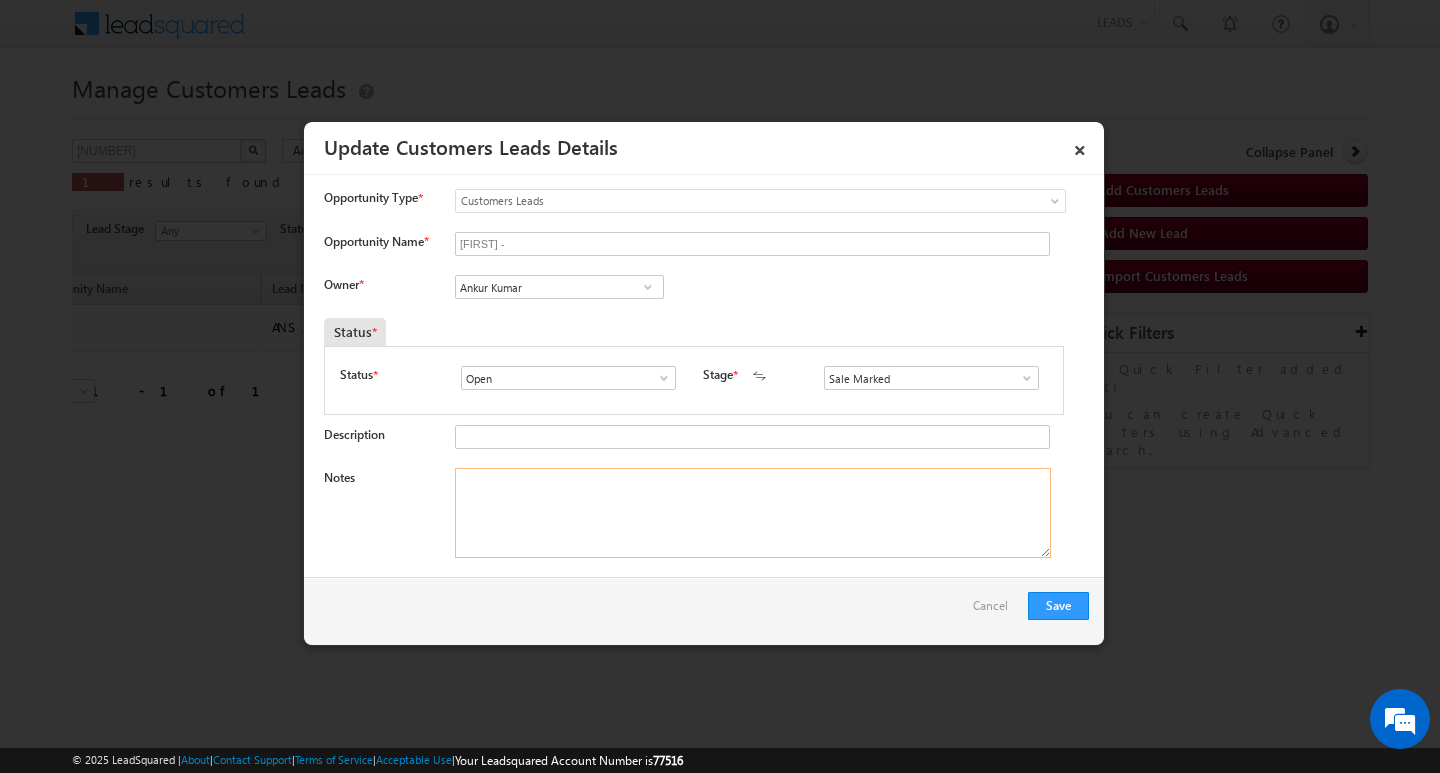 click on "Notes" at bounding box center [753, 513] 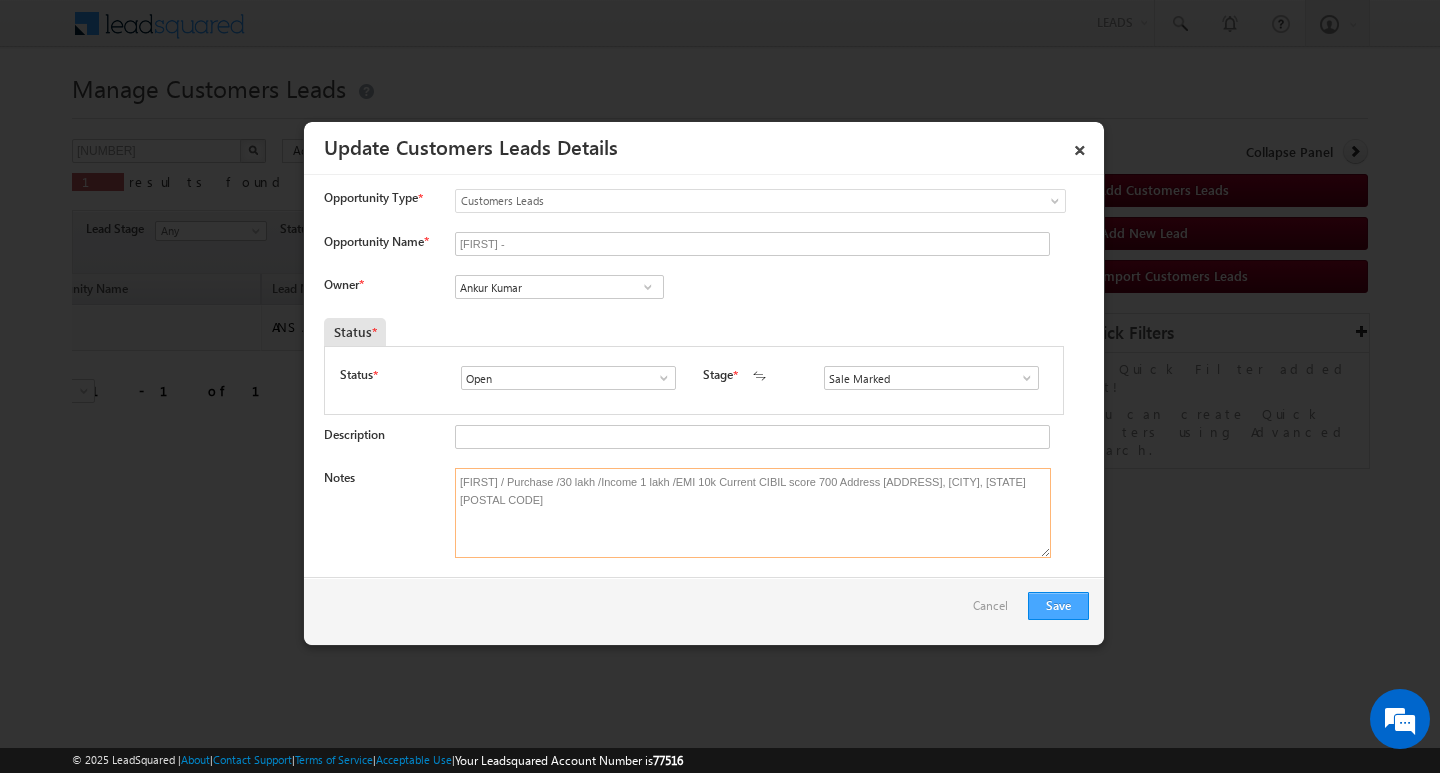 type on "[FIRST] / Purchase /30 lakh /Income 1 lakh /EMI 10k Current CIBIL score 700 Address [ADDRESS], [CITY], [STATE] [POSTAL CODE]" 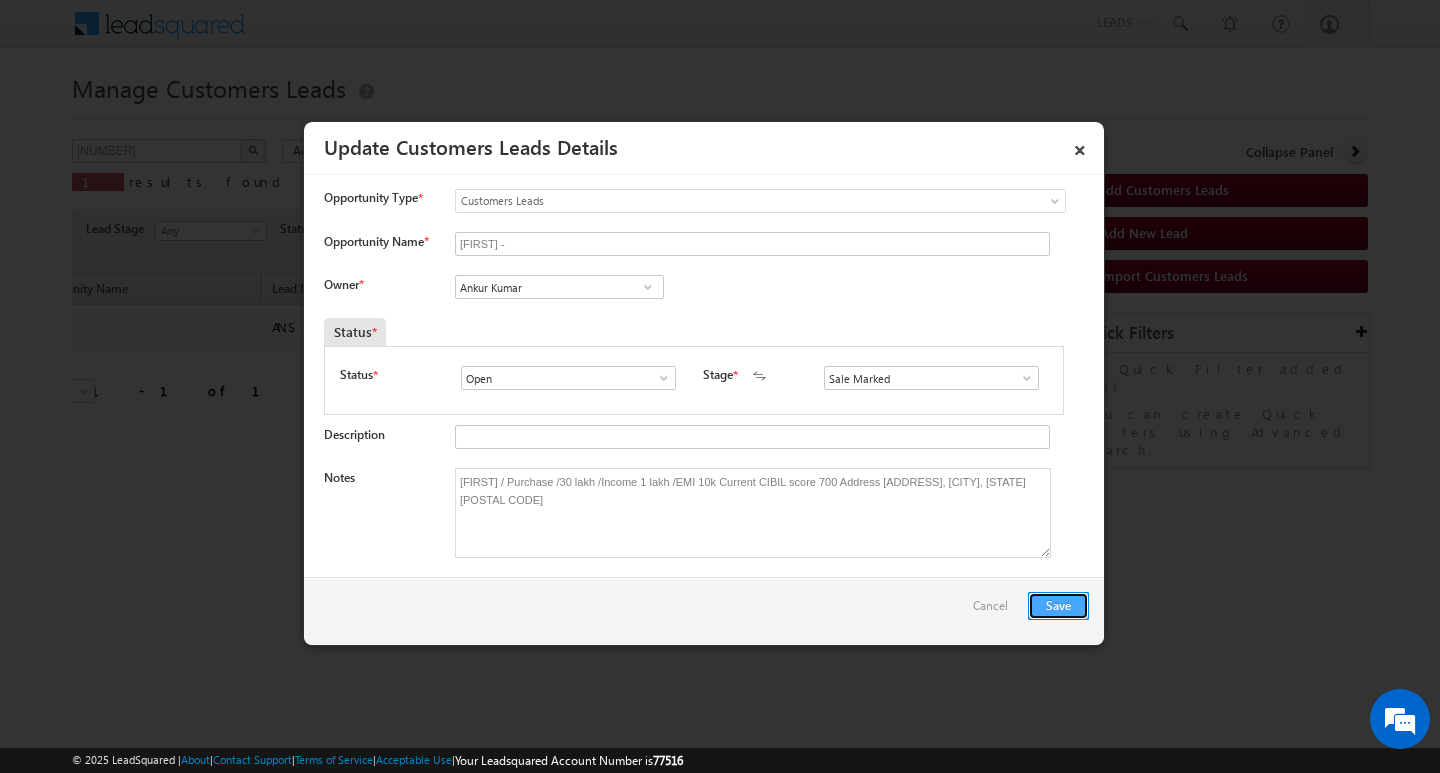 click on "Save" at bounding box center (1058, 606) 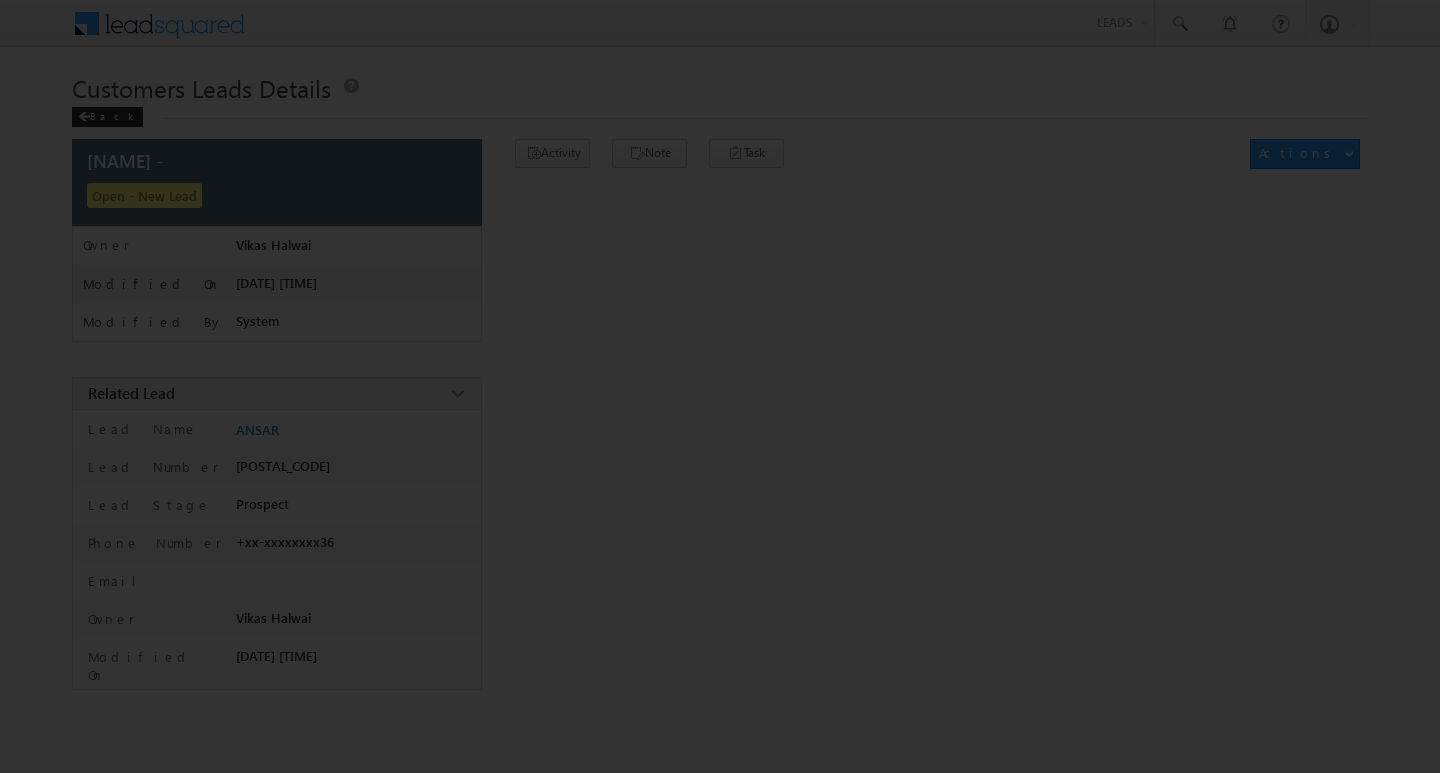 scroll, scrollTop: 0, scrollLeft: 0, axis: both 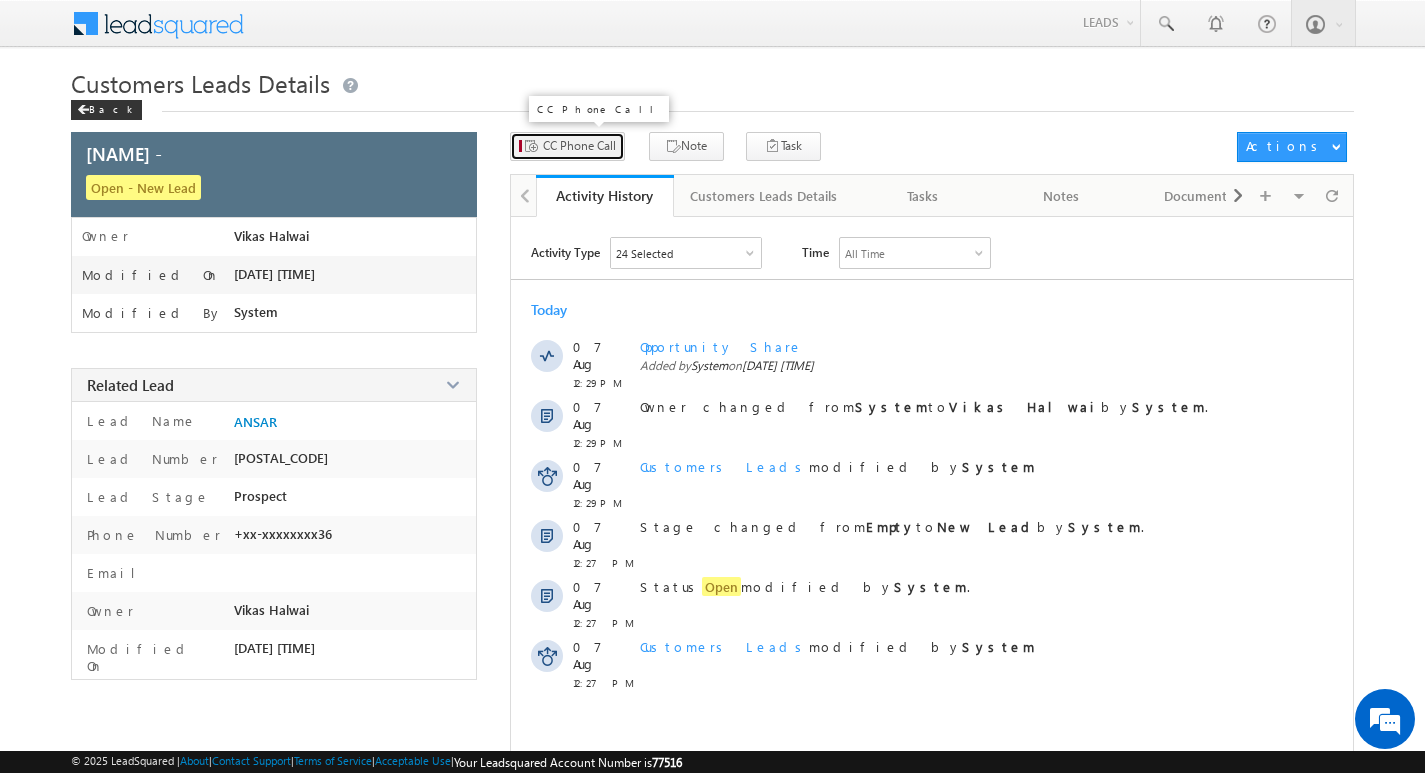 click on "CC Phone Call" at bounding box center [579, 146] 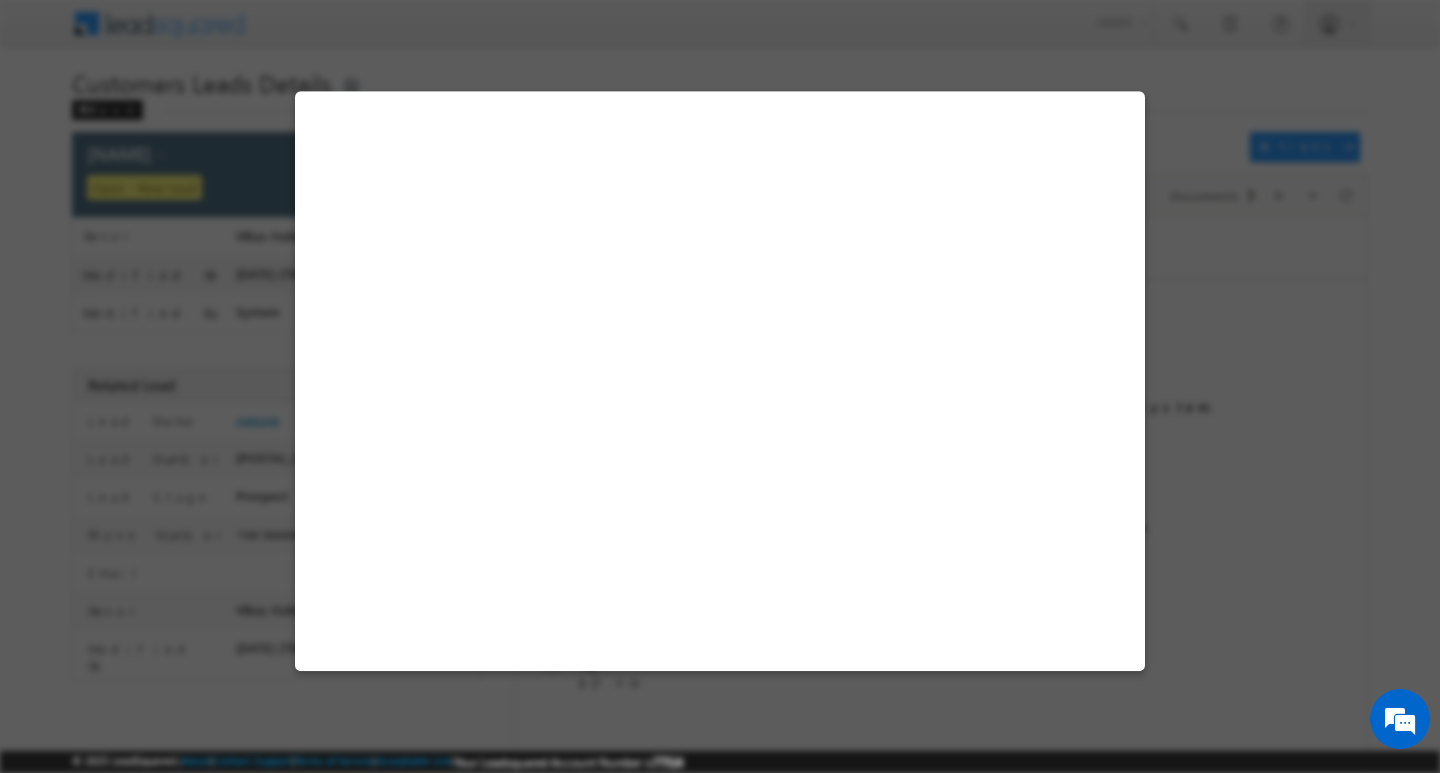select on "Saharanpur" 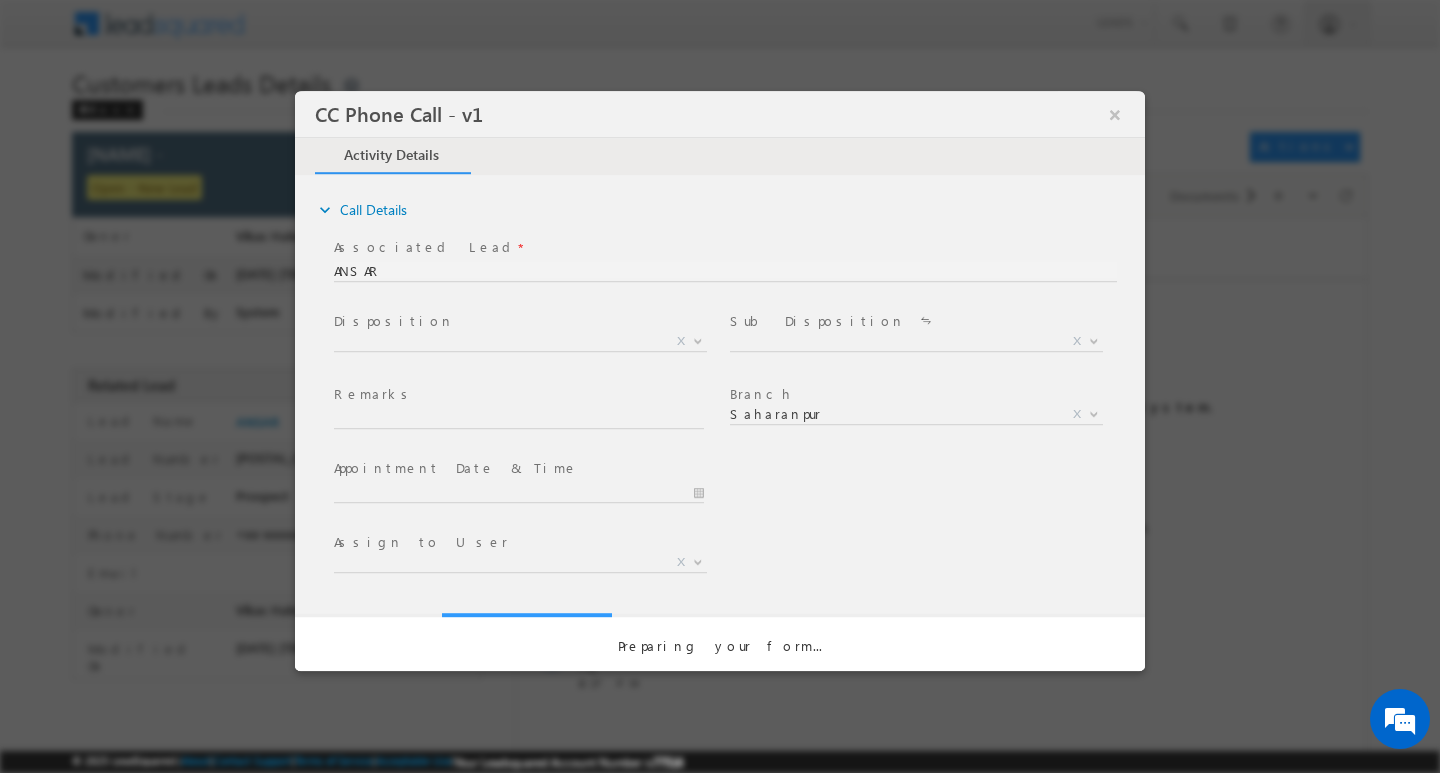 scroll, scrollTop: 0, scrollLeft: 0, axis: both 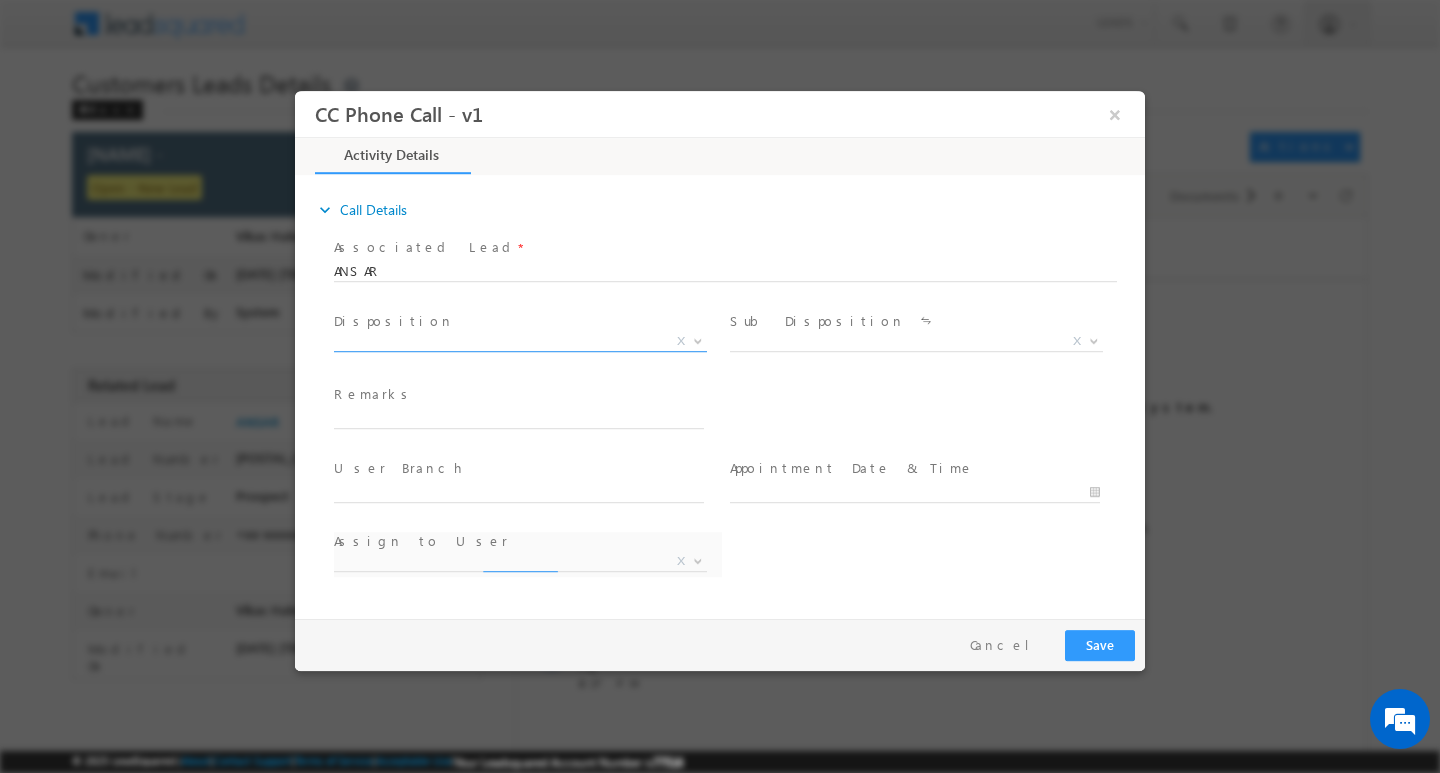 select on "[EMAIL]" 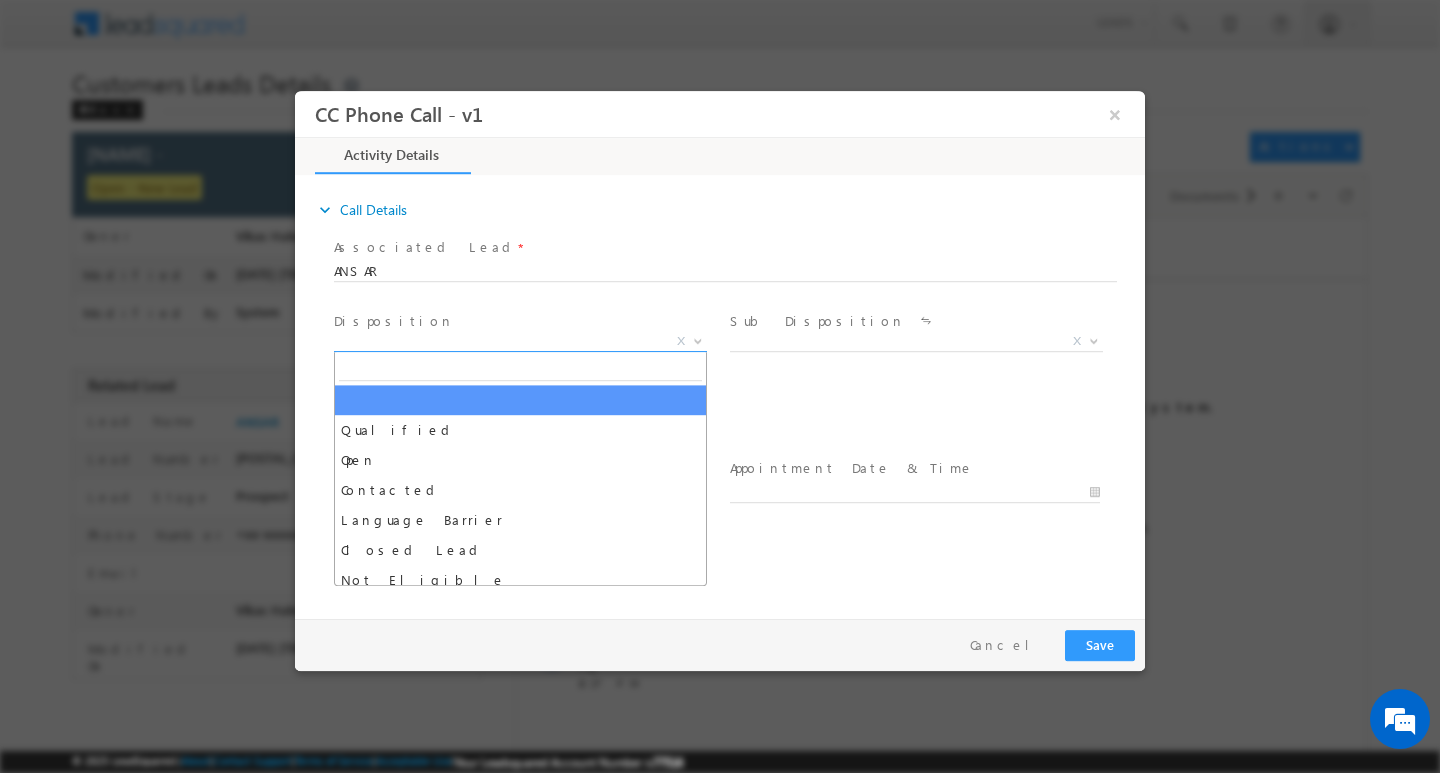 click on "X" at bounding box center (520, 341) 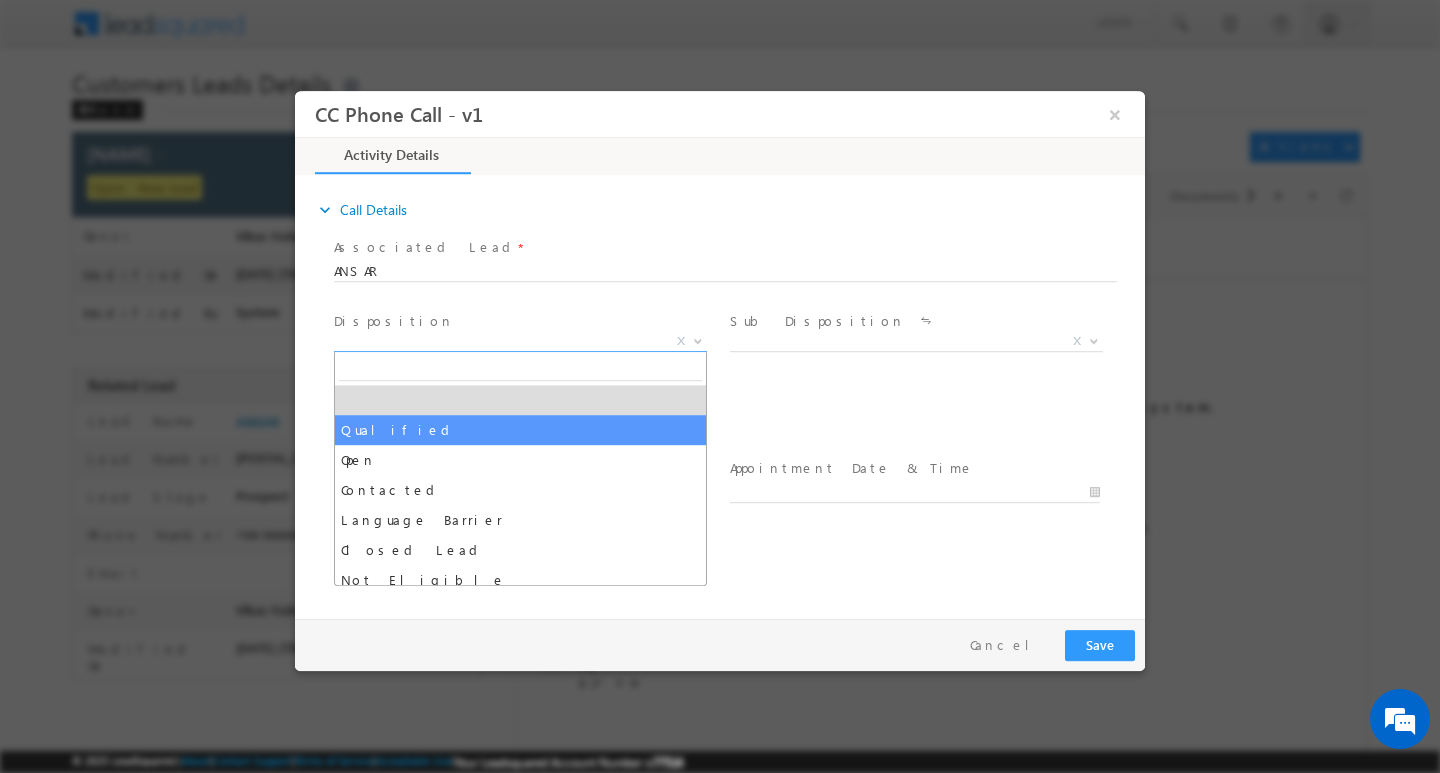 select on "Qualified" 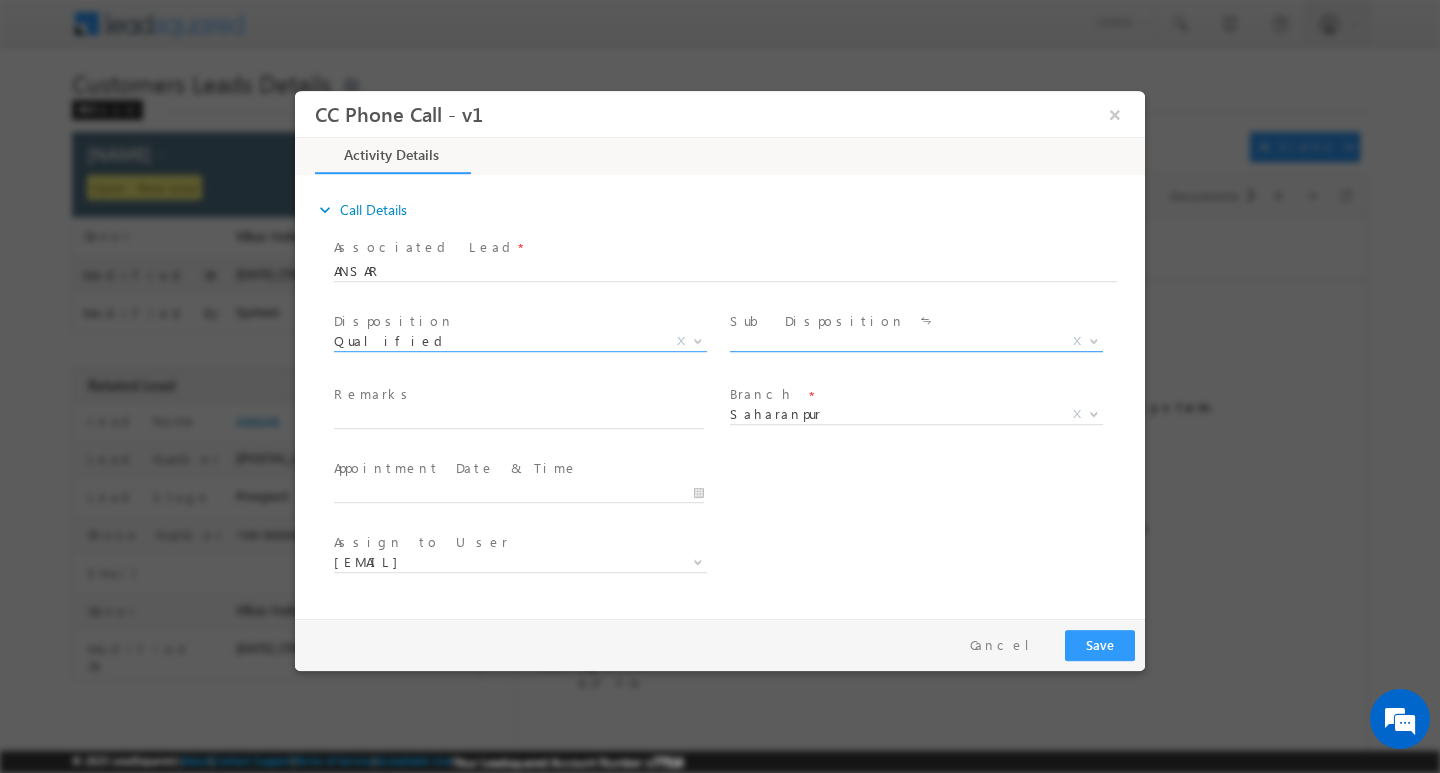 click on "Sale Marked X" at bounding box center [924, 344] 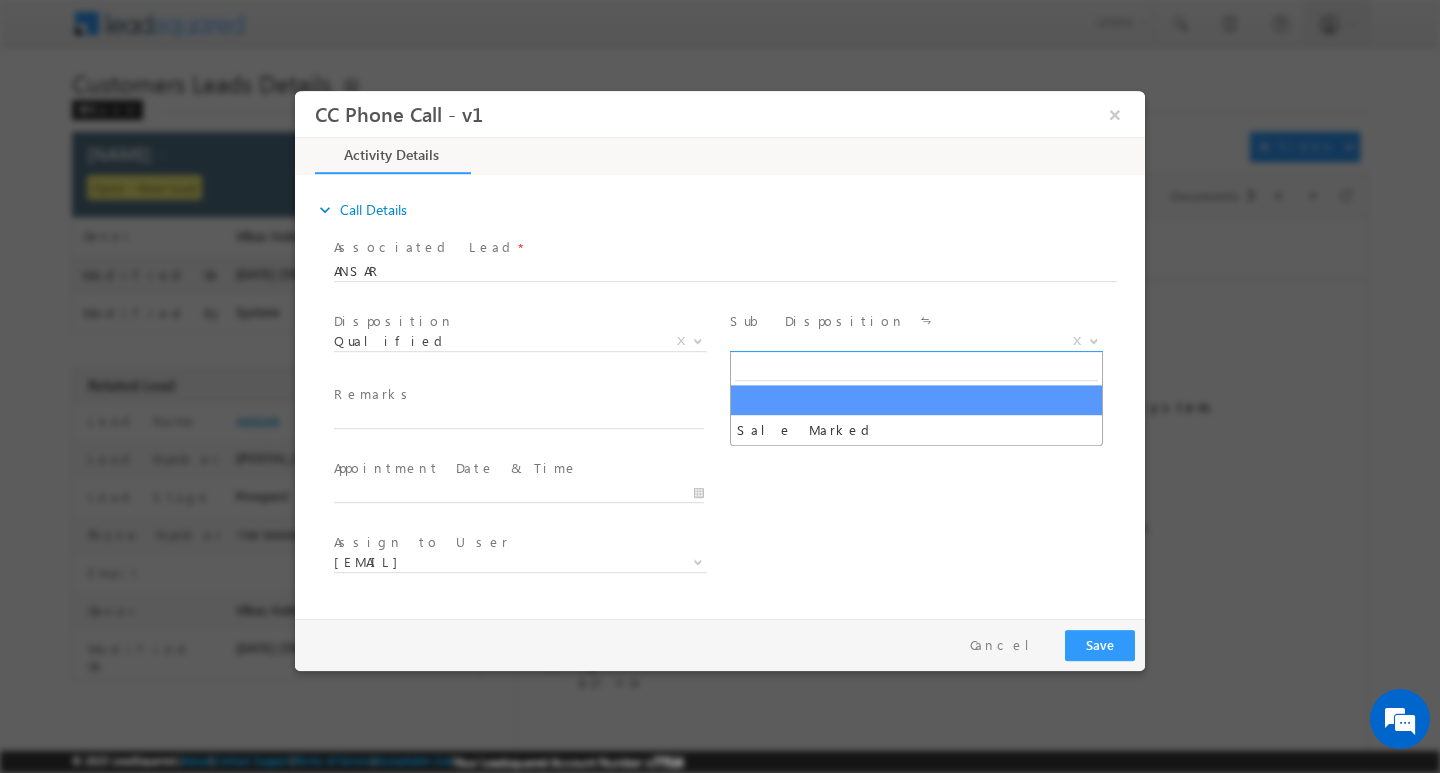 click on "X" at bounding box center (916, 341) 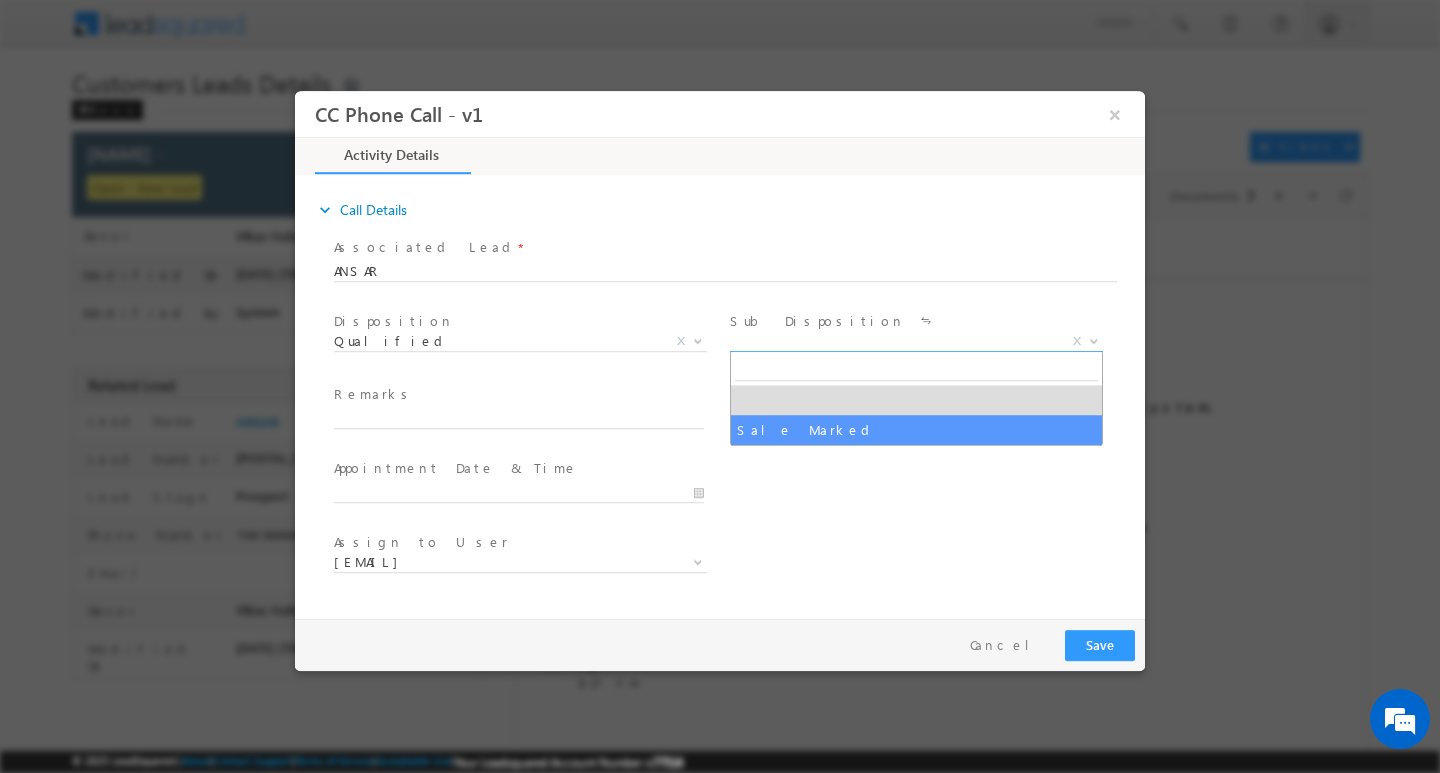 select on "Sale Marked" 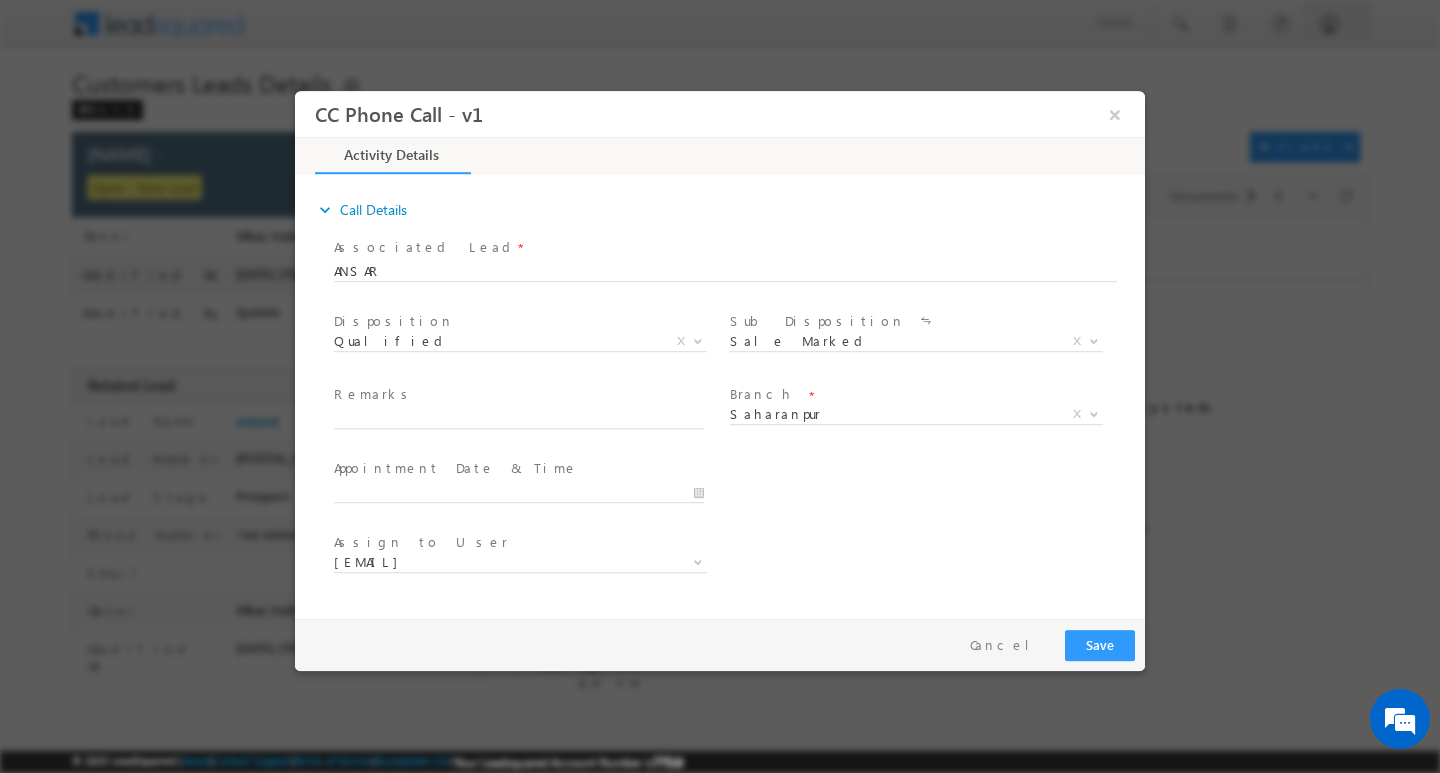 click at bounding box center [528, 419] 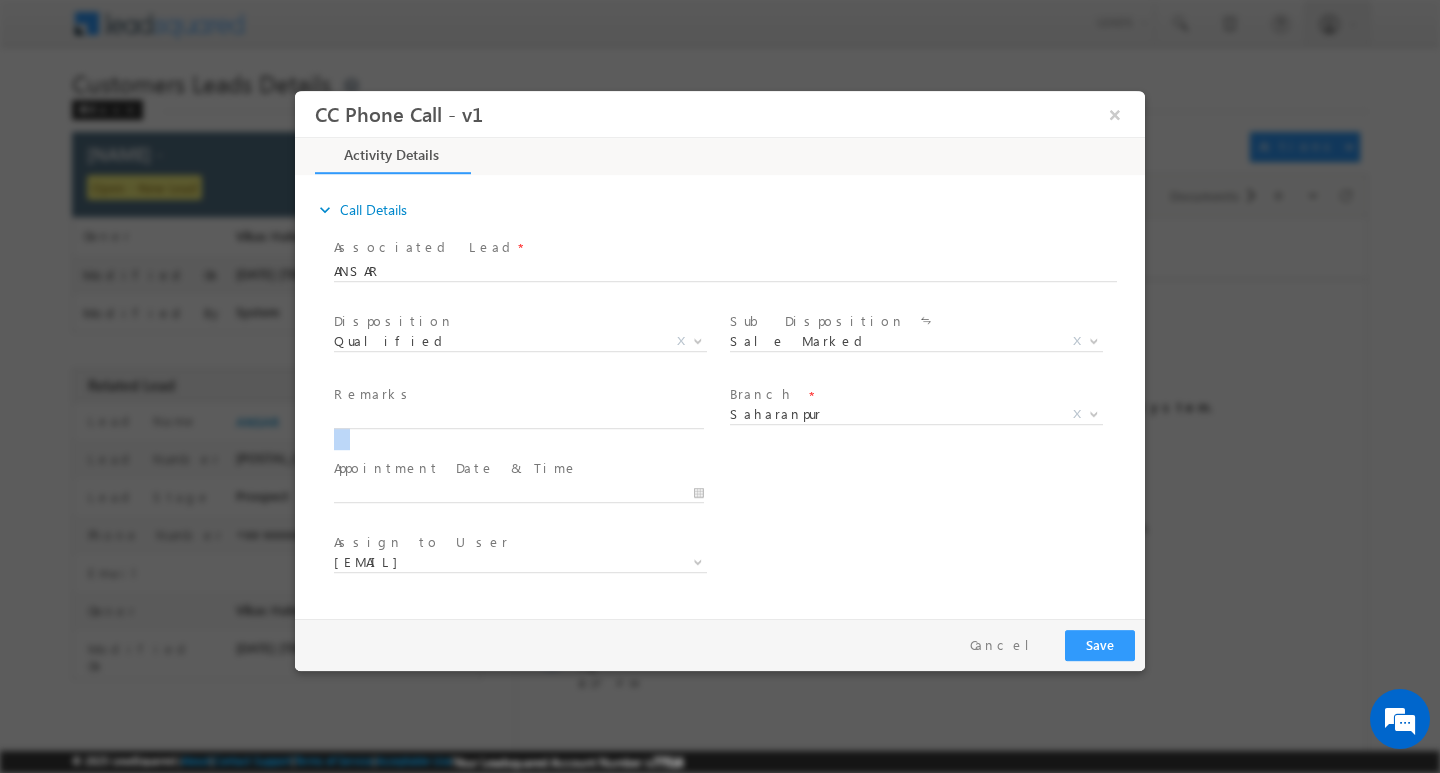 click at bounding box center [528, 419] 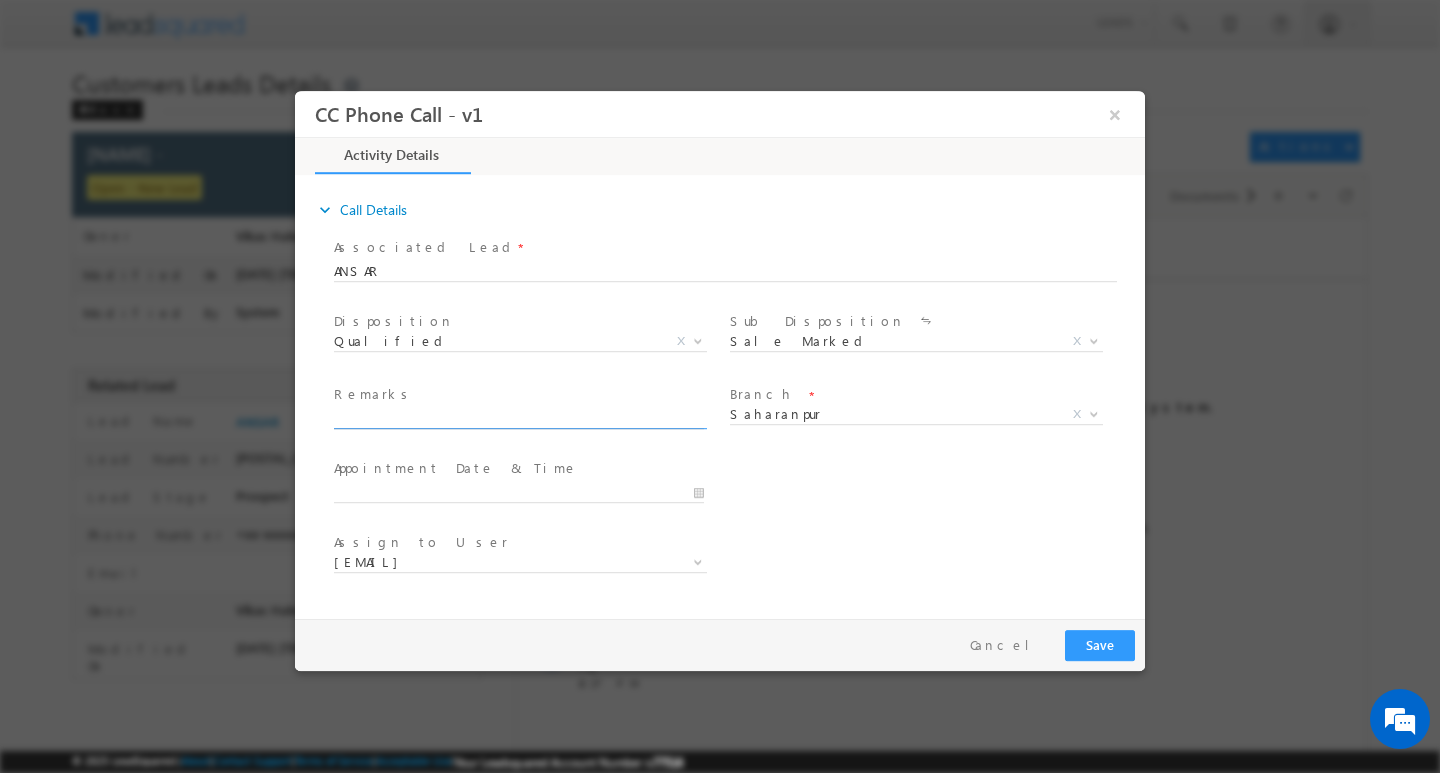 click at bounding box center (519, 418) 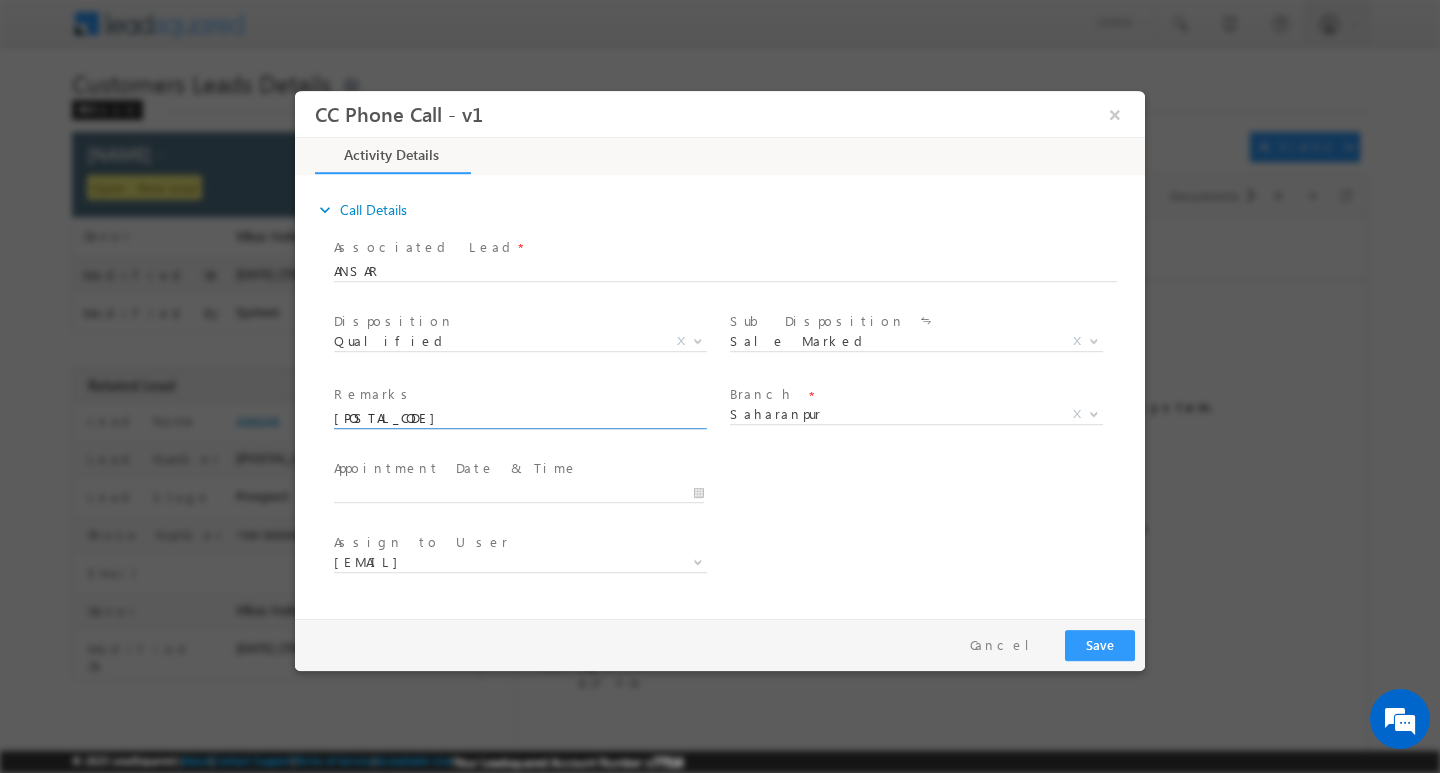 click on "[NUMBER]" at bounding box center (519, 418) 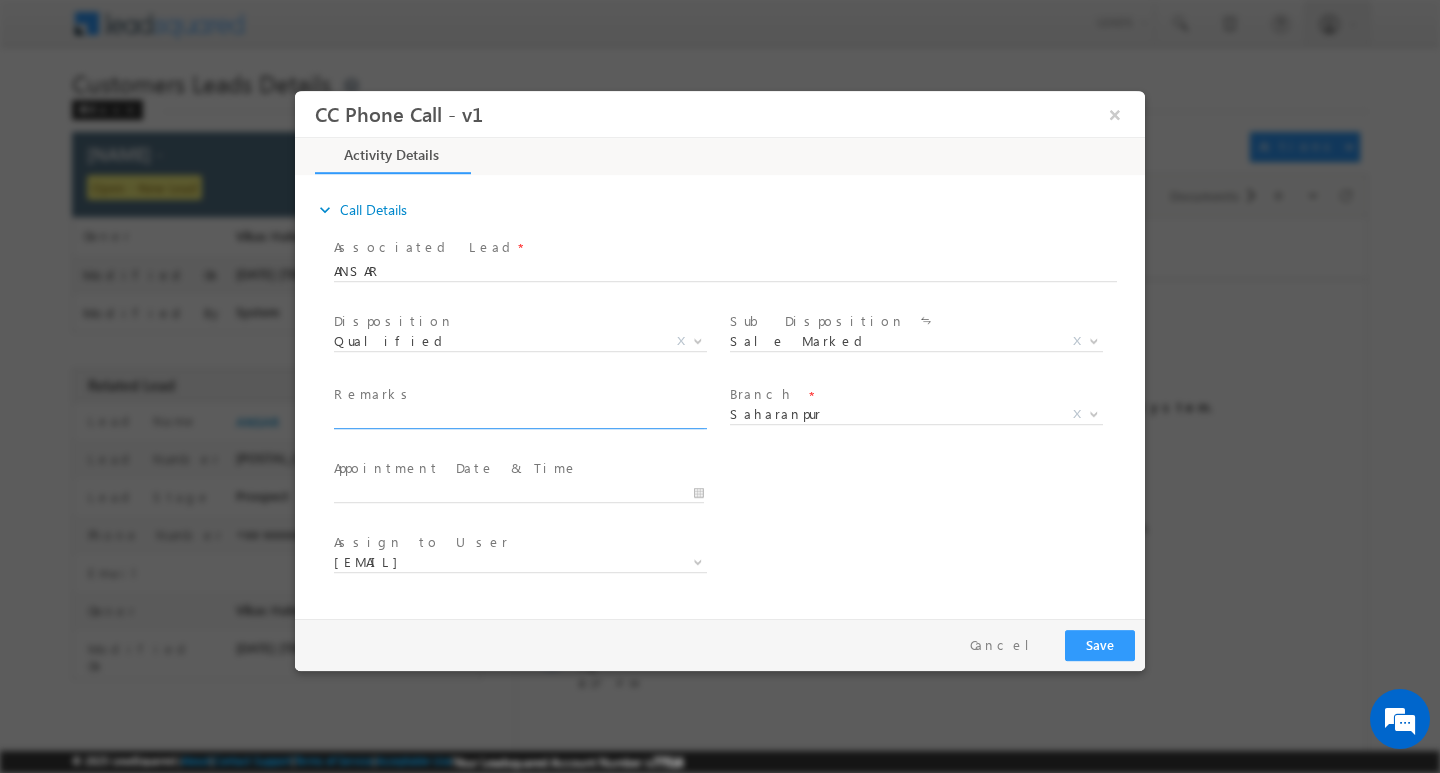 paste on "[FIRST] / Purchase /30 lakh /Income 1 lakh /EMI 10k Current CIBIL score 700 Address [ADDRESS], [CITY], [STATE] [POSTAL CODE]" 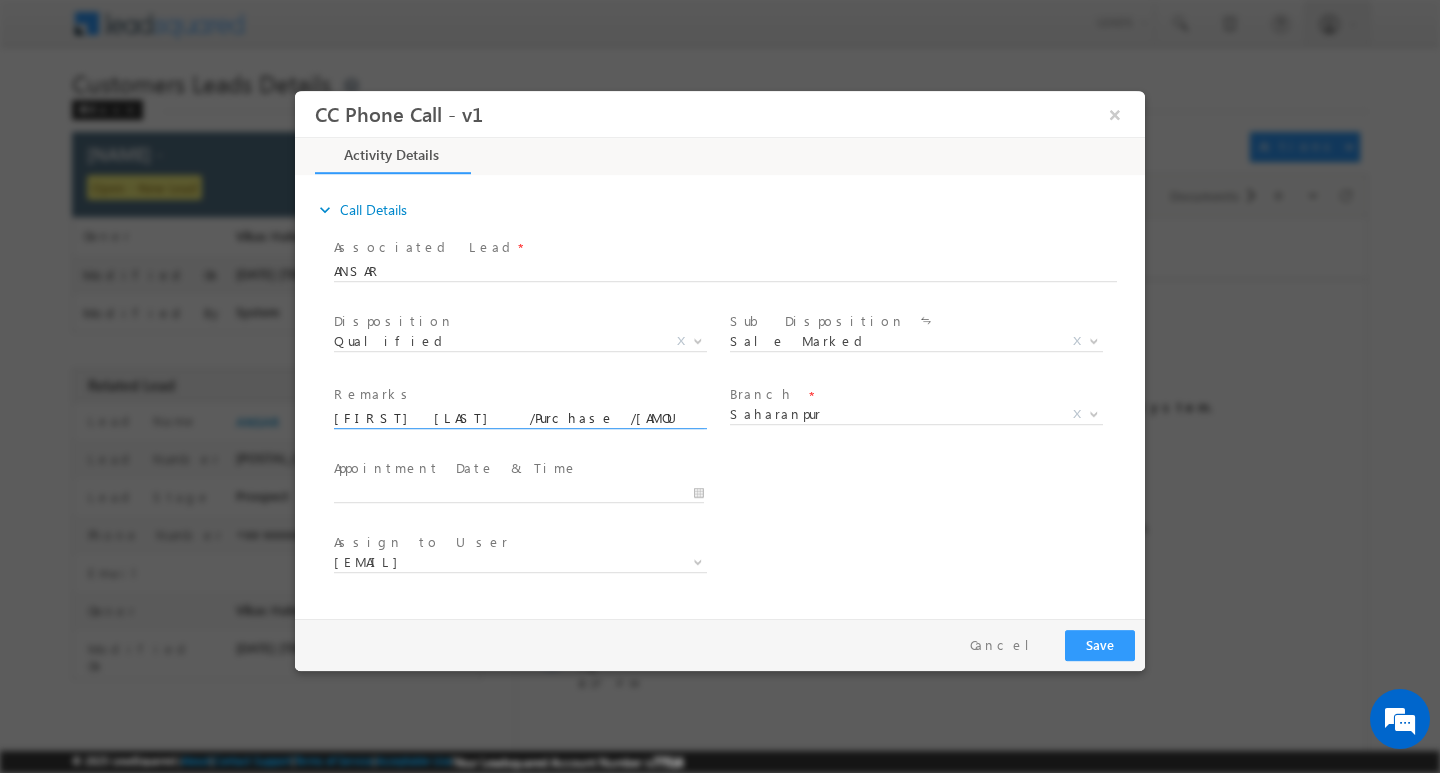 scroll, scrollTop: 0, scrollLeft: 617, axis: horizontal 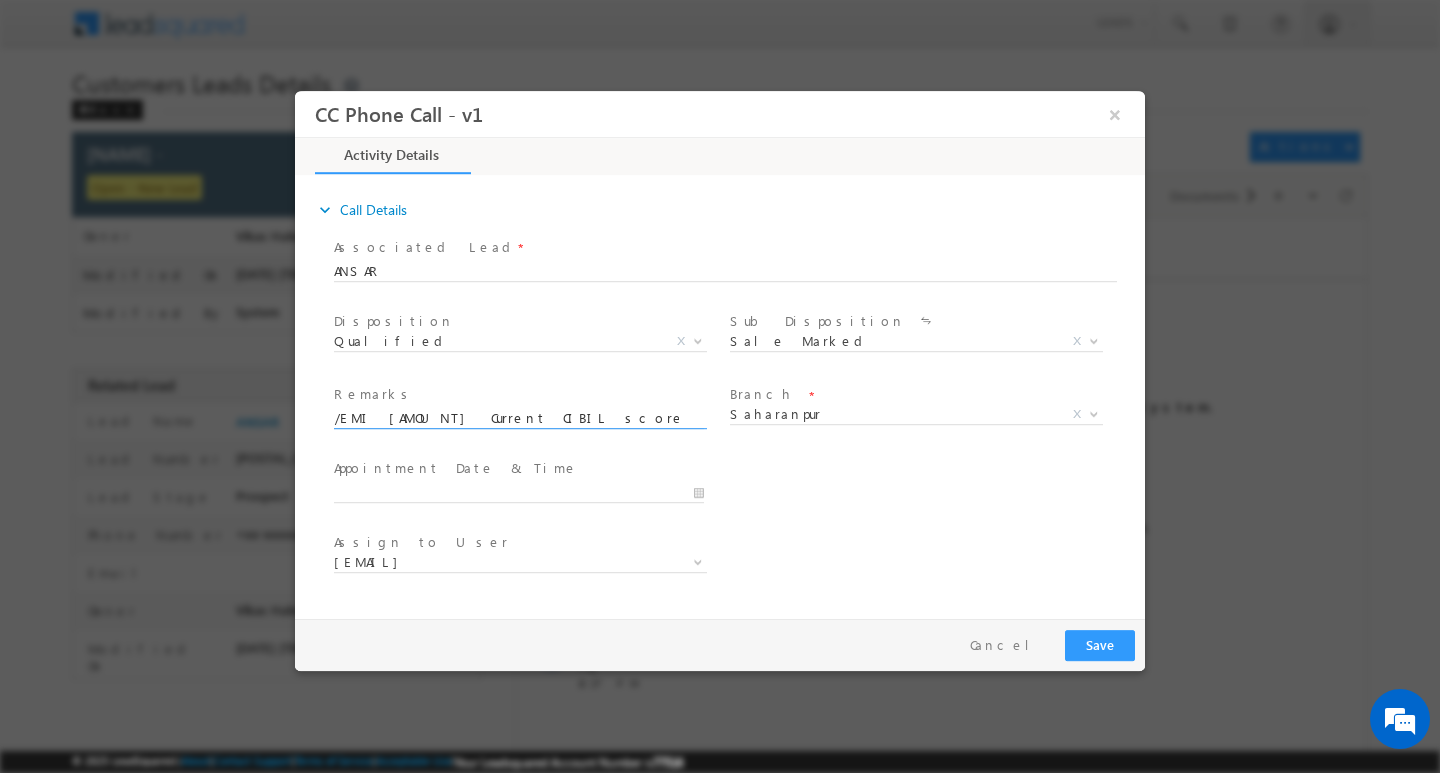 type on "[FIRST] / Purchase /30 lakh /Income 1 lakh /EMI 10k Current CIBIL score 700 Address [ADDRESS], [CITY], [STATE] [POSTAL CODE]" 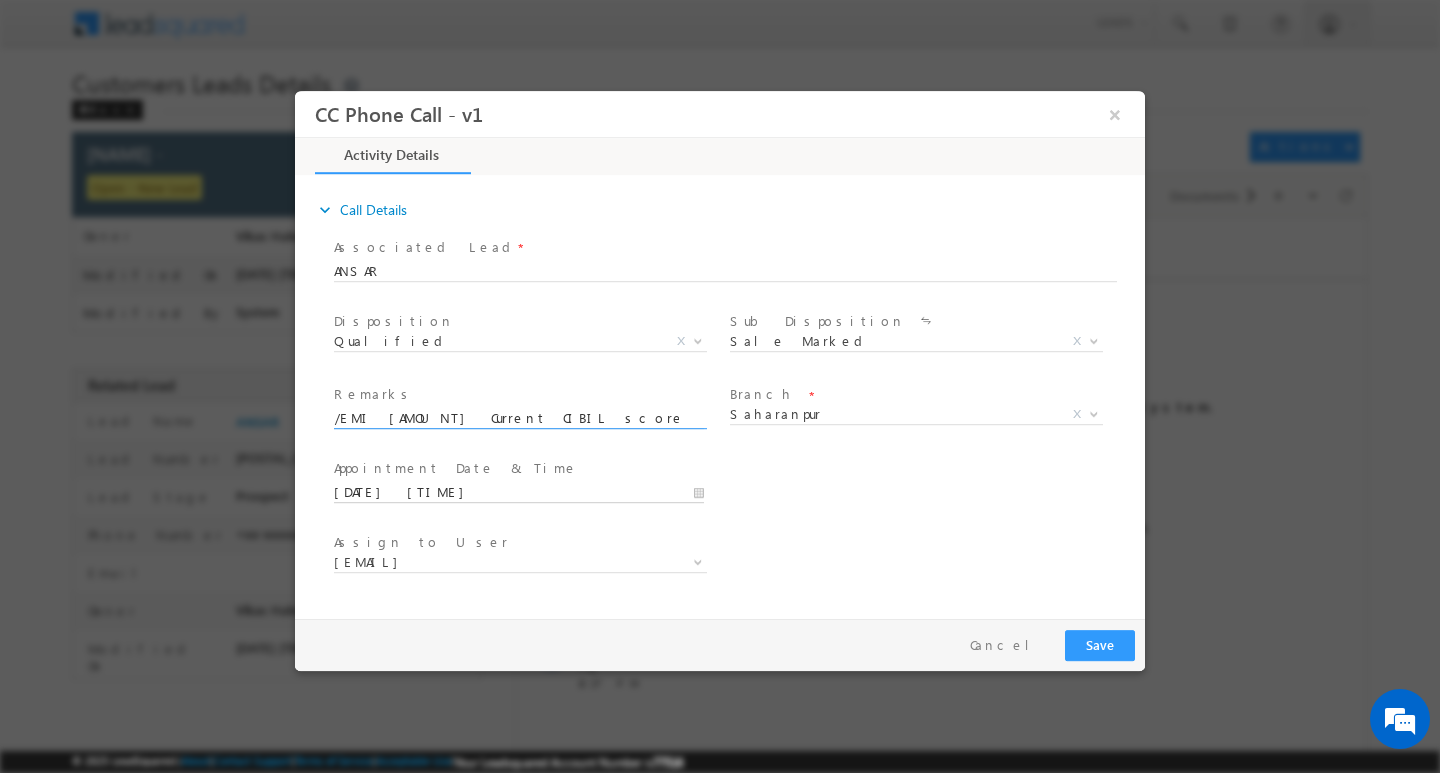 click on "08/07/2025 1:43 PM" at bounding box center (519, 492) 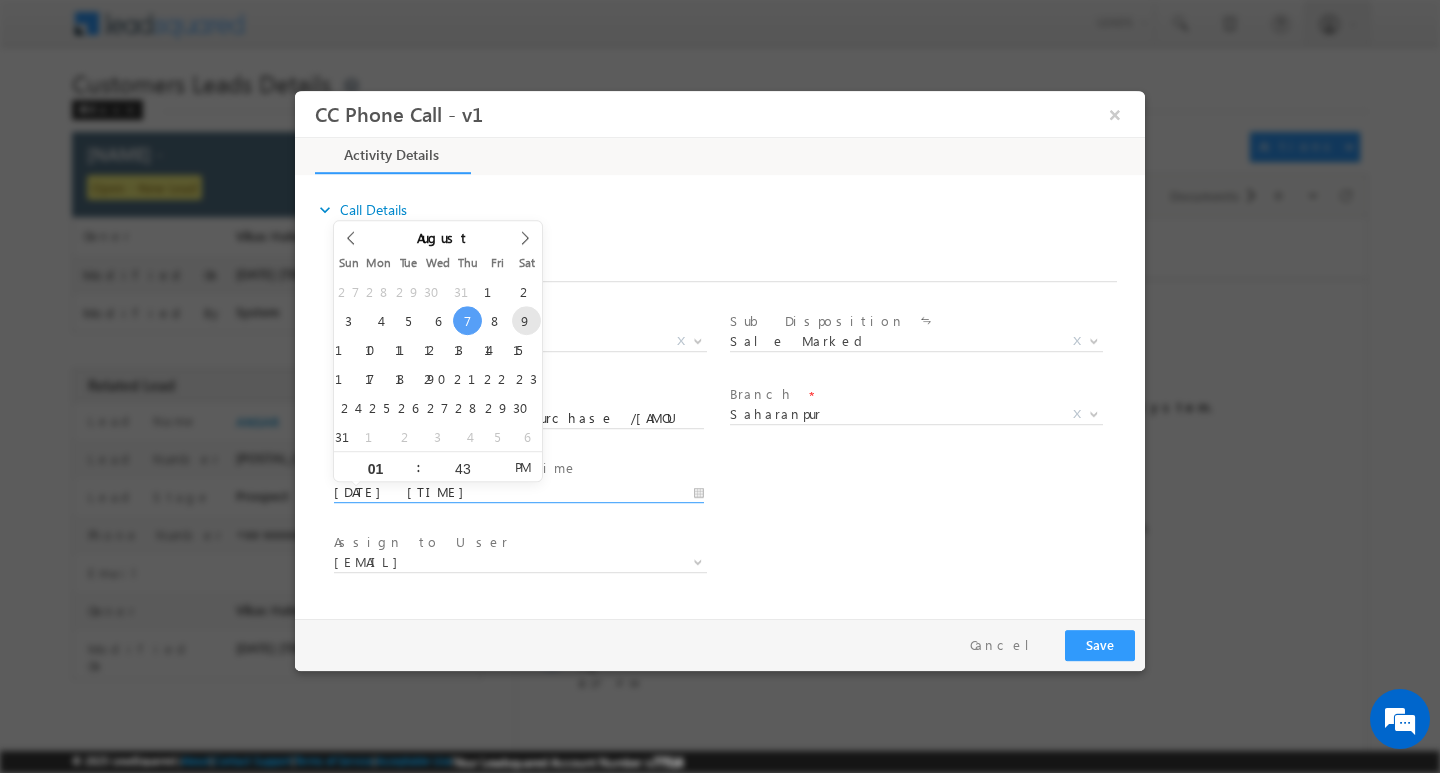 type on "08/09/2025 1:43 PM" 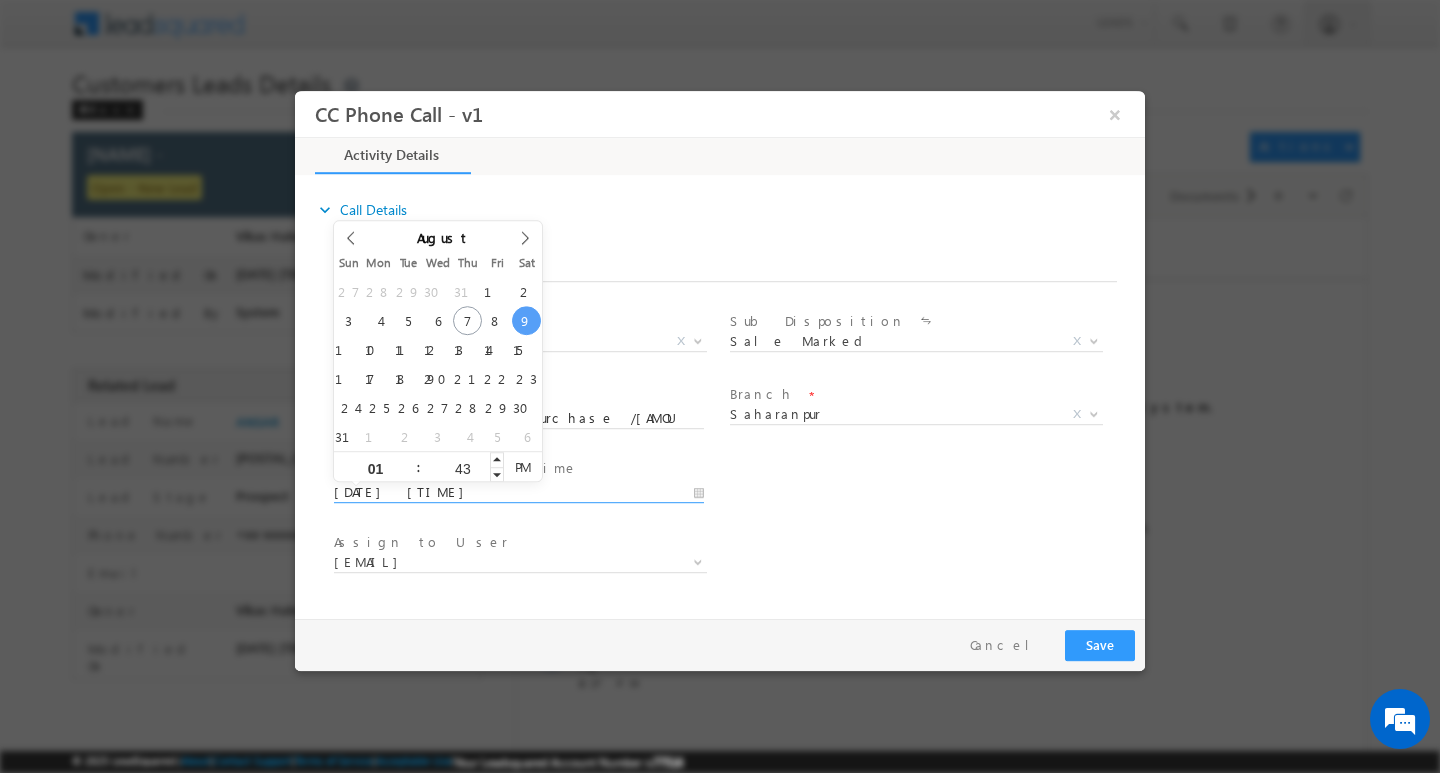 type 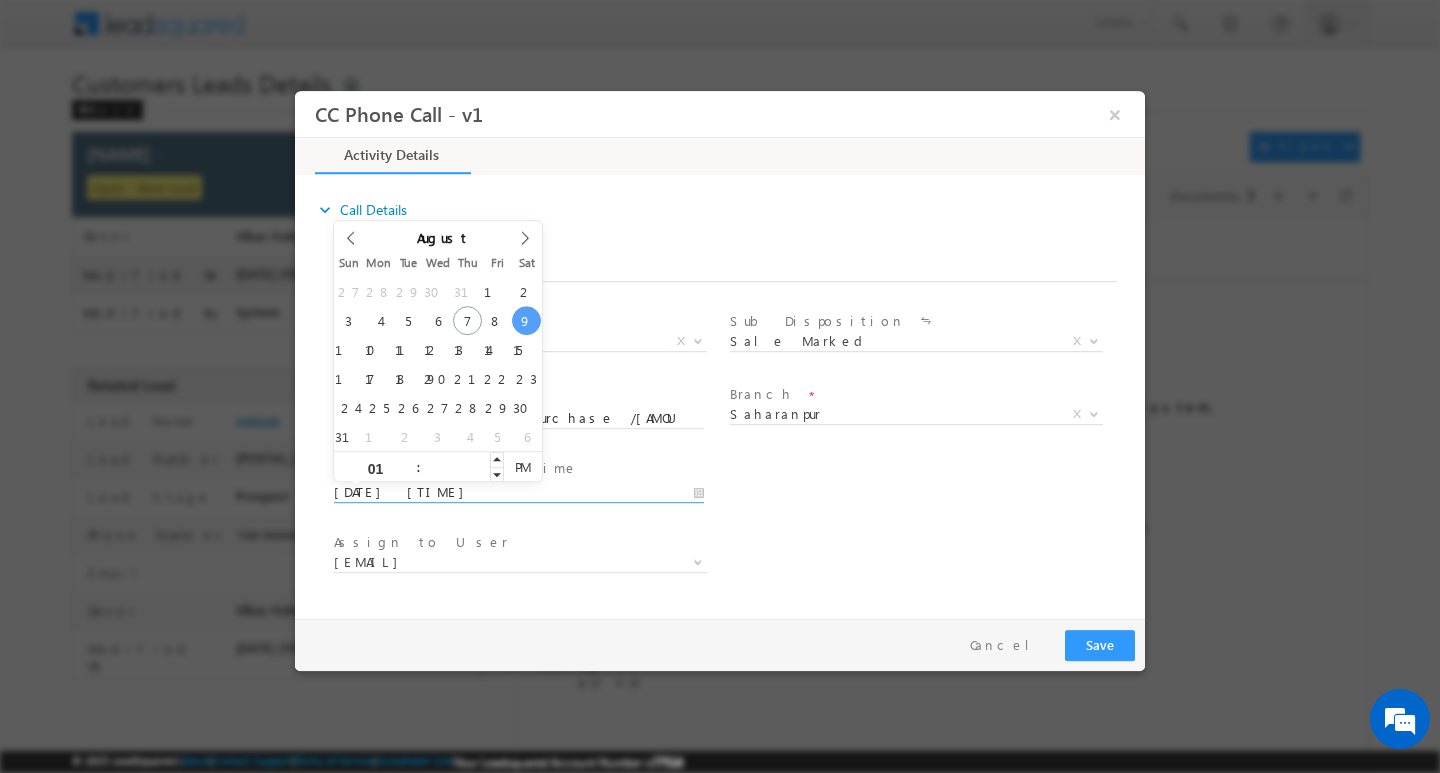 type on "08/09/2025 1:00 PM" 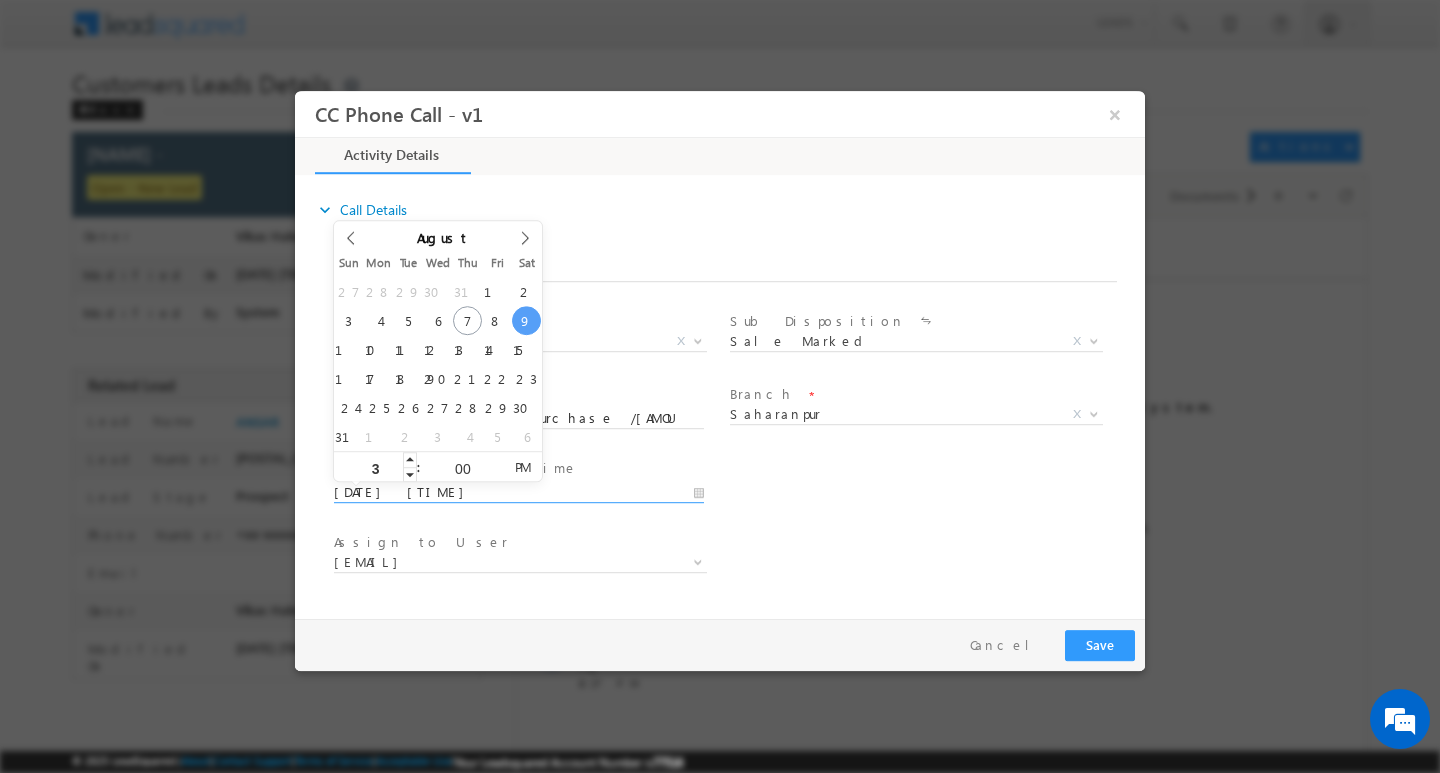 type on "30" 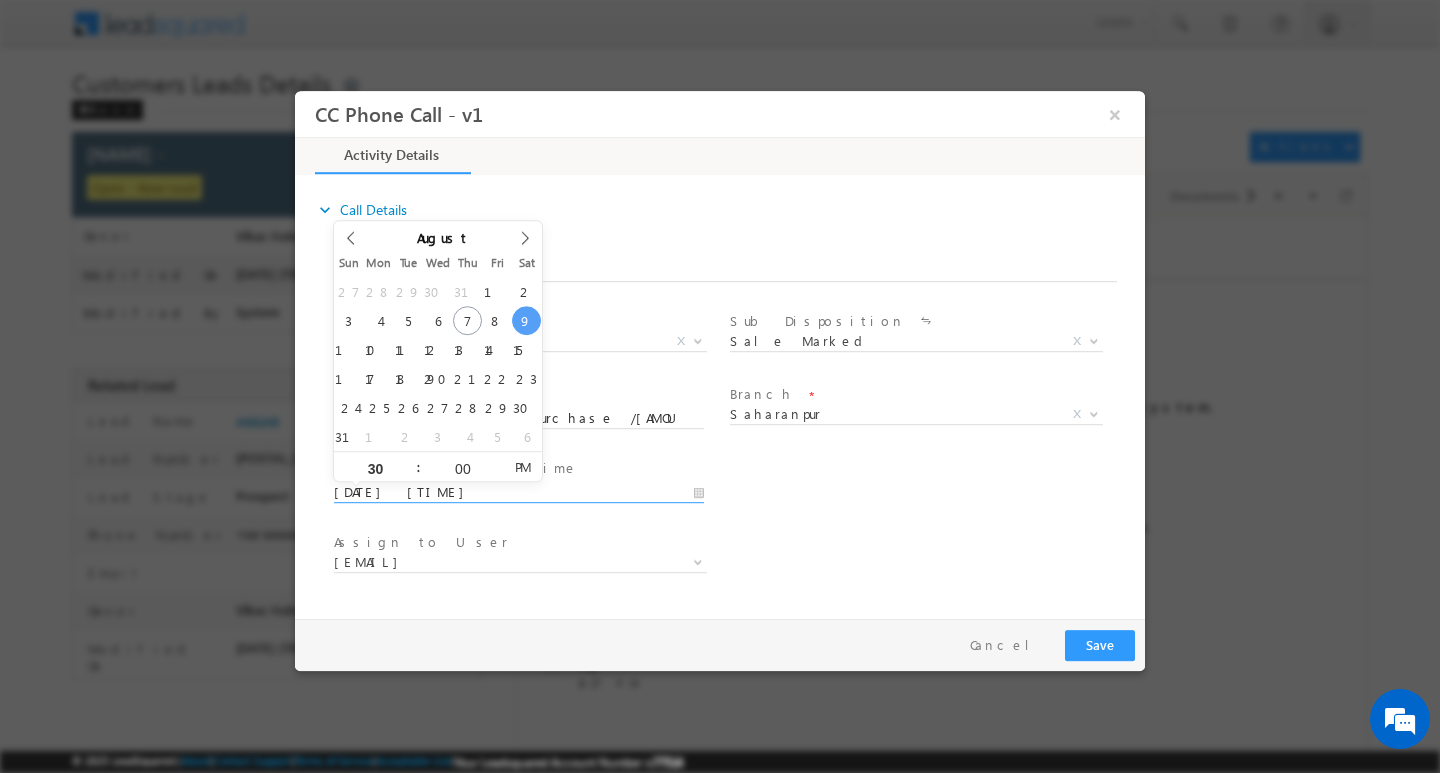 type on "08/09/2025 6:00 PM" 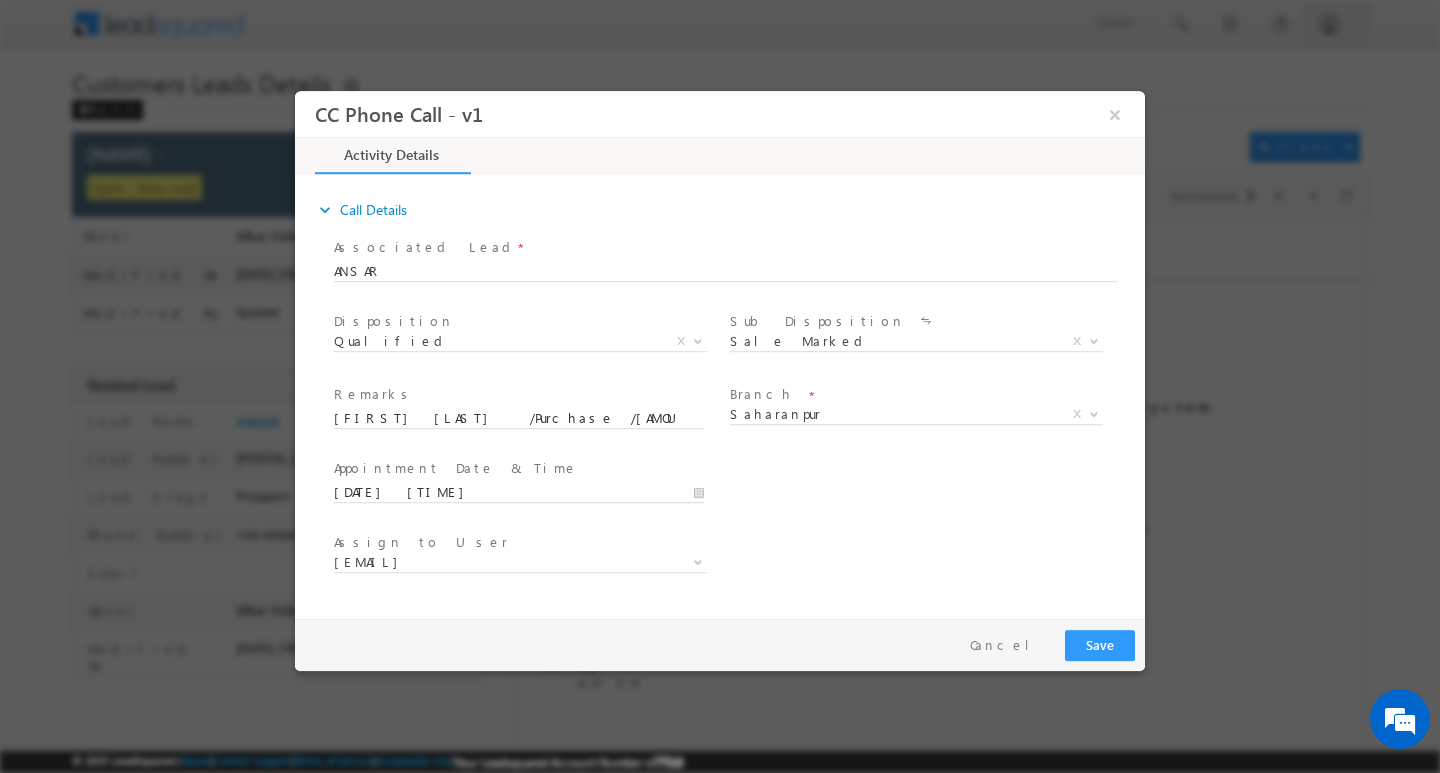 click on "User Branch
*
Appointment Date & Time
*
08/09/2025 6:00 PM" at bounding box center [737, 490] 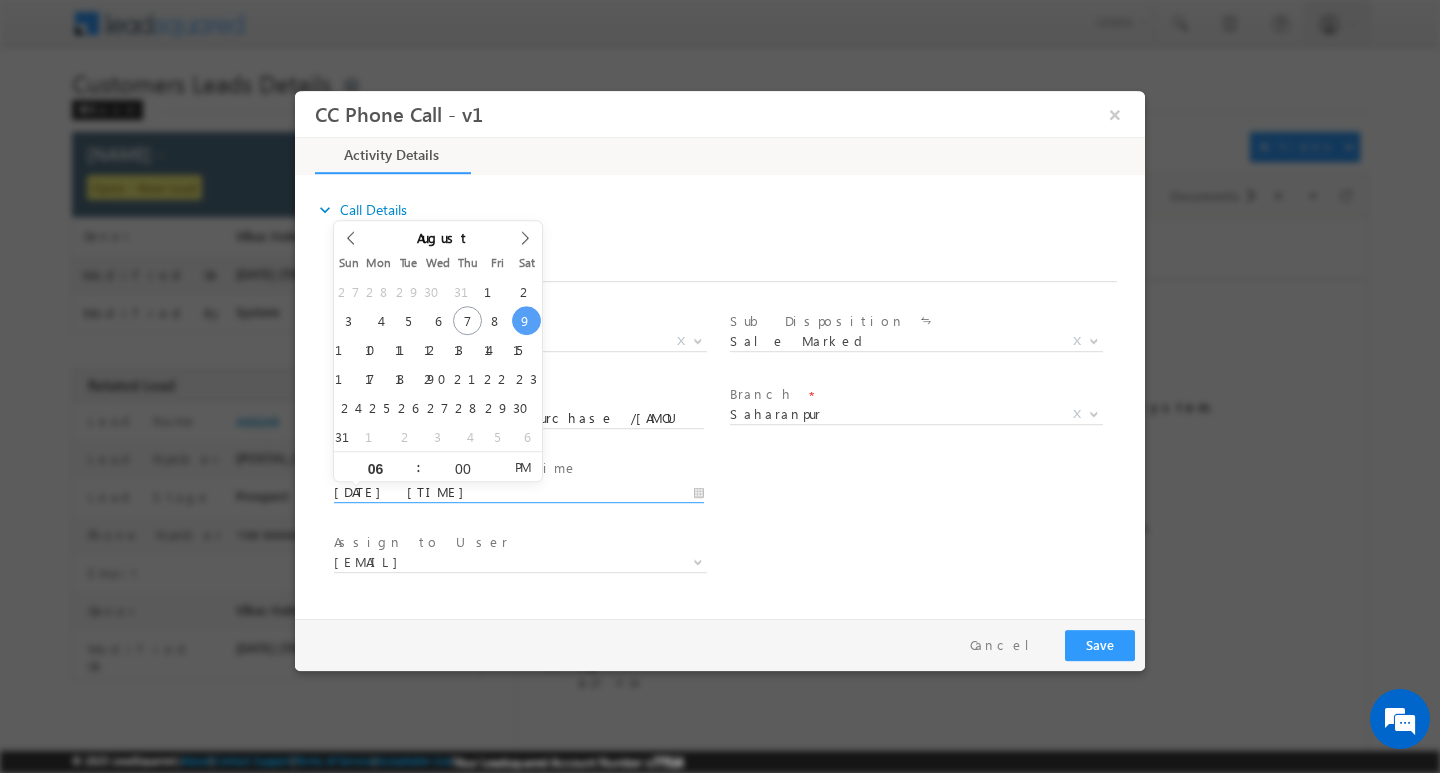 click on "08/09/2025 6:00 PM" at bounding box center (519, 492) 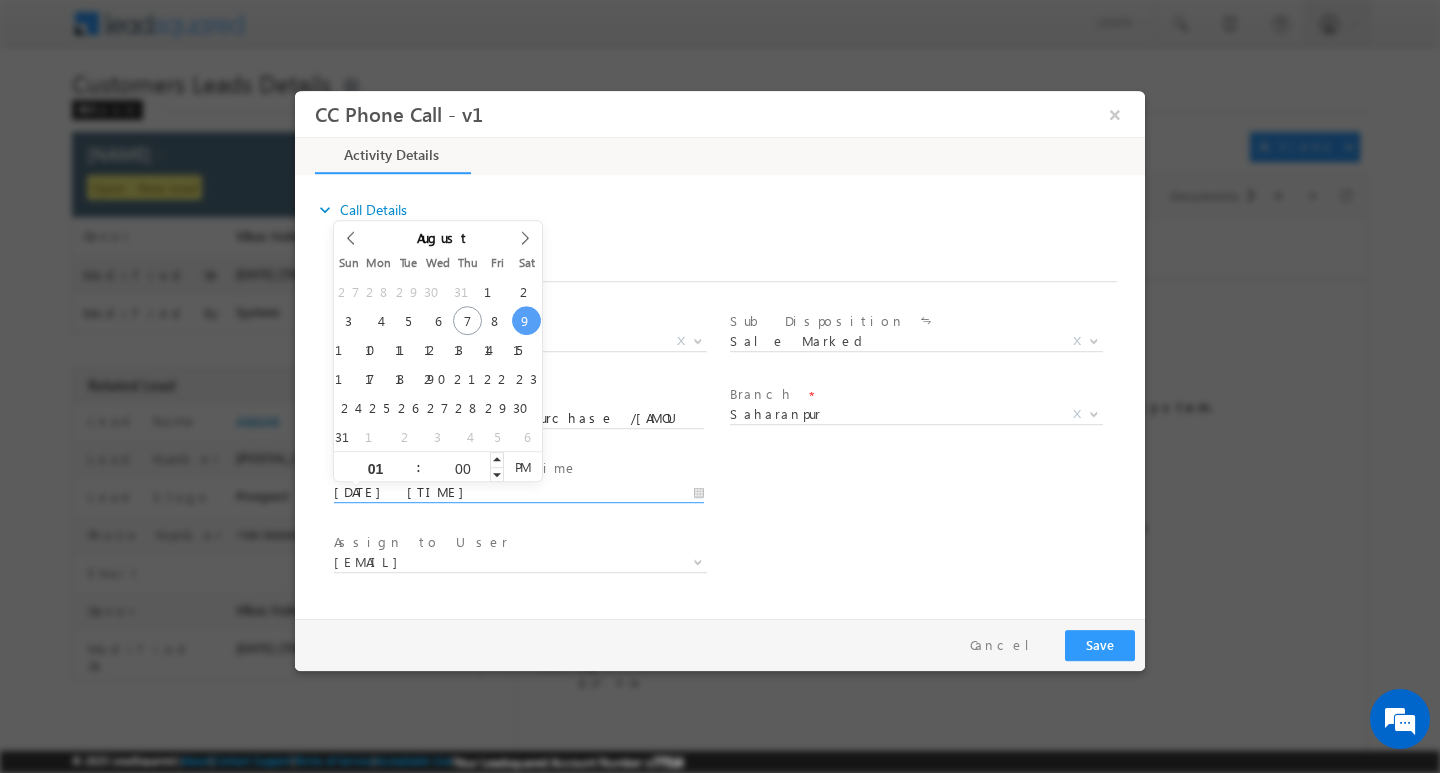 type on "01" 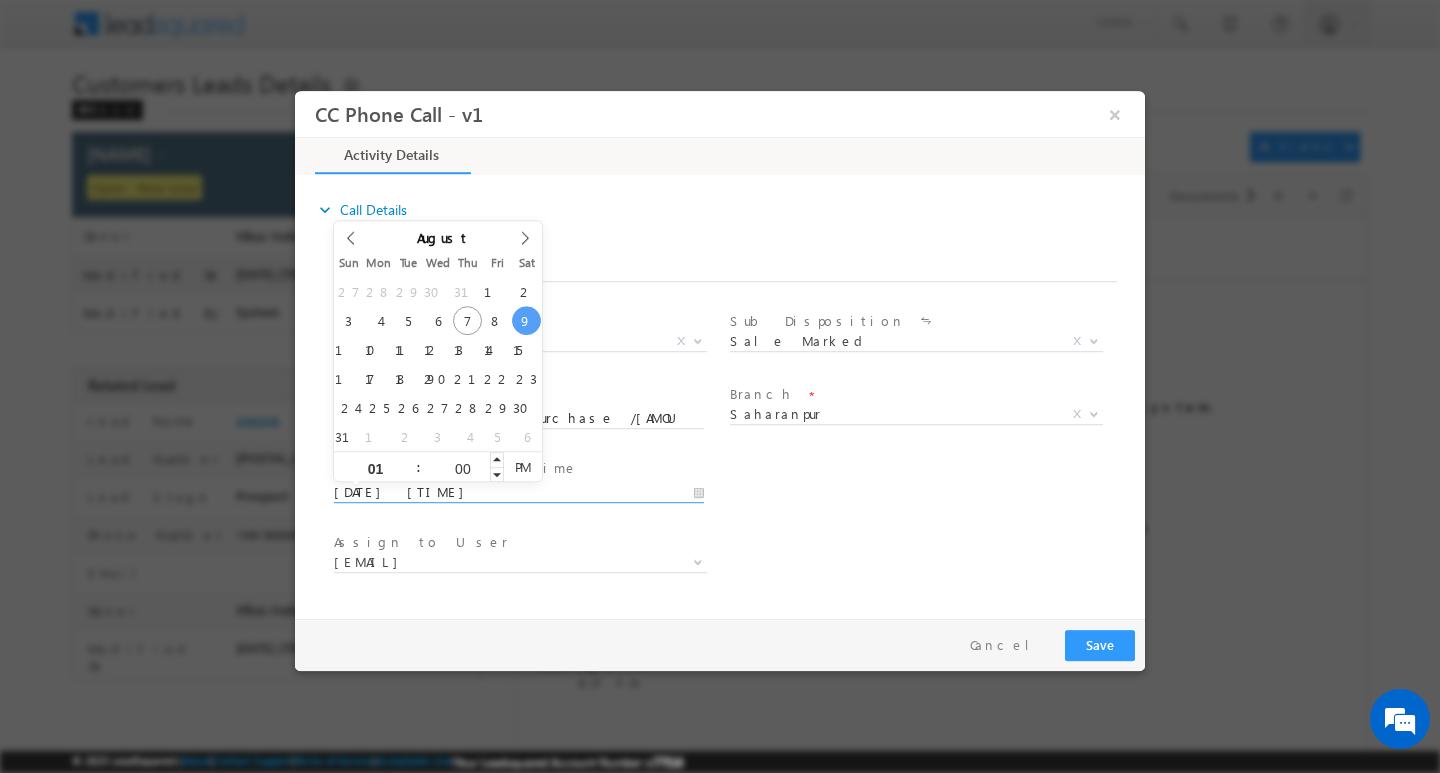 type on "08/09/2025 1:00 PM" 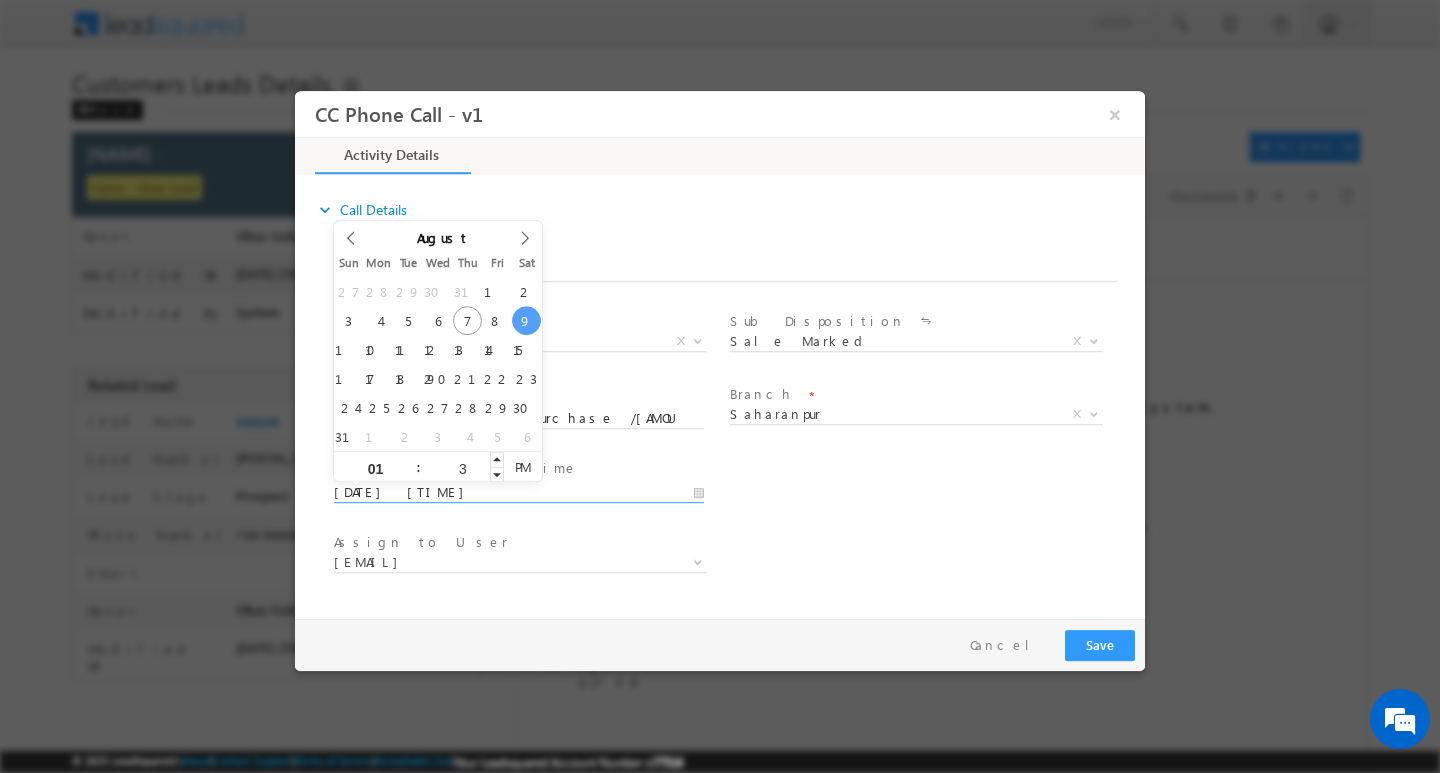 type on "30" 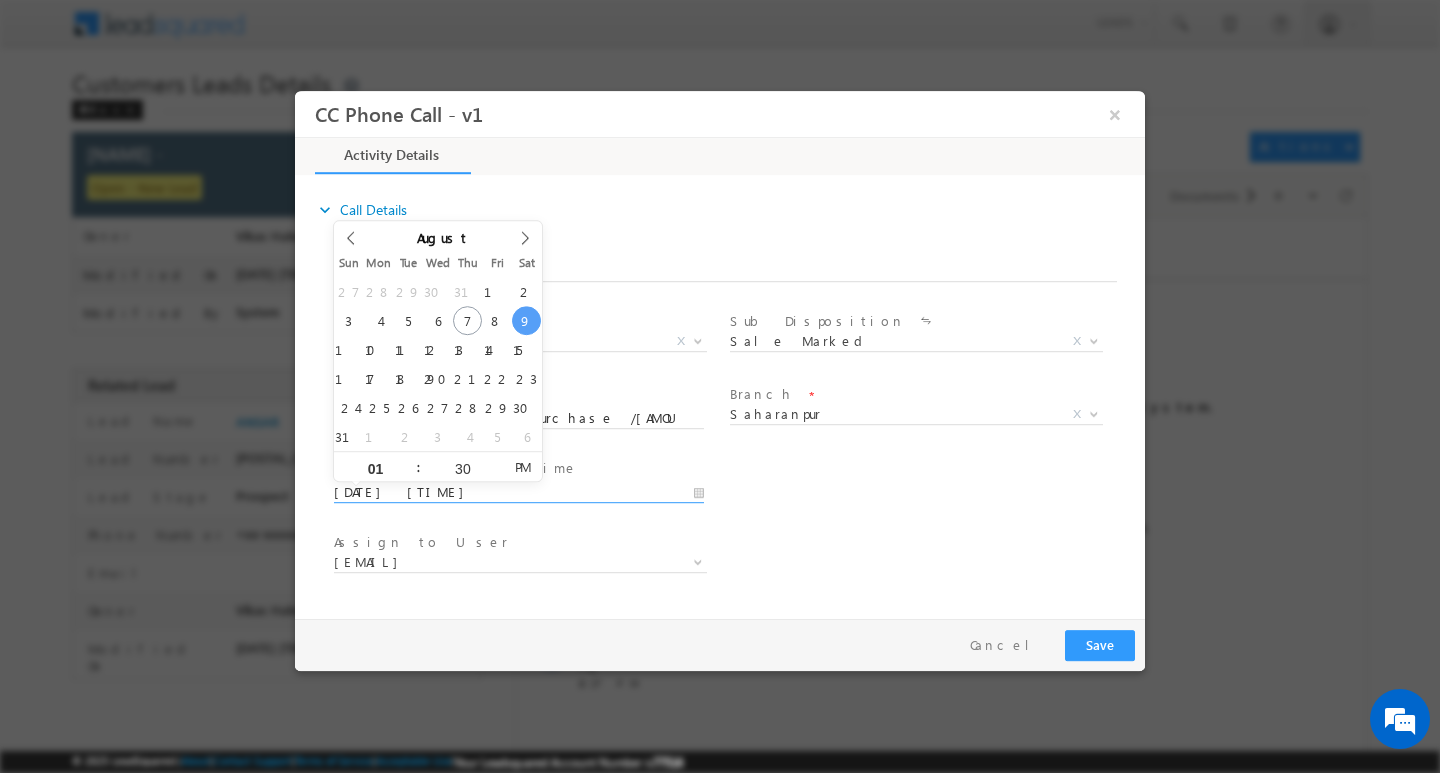 type on "08/09/2025 1:30 PM" 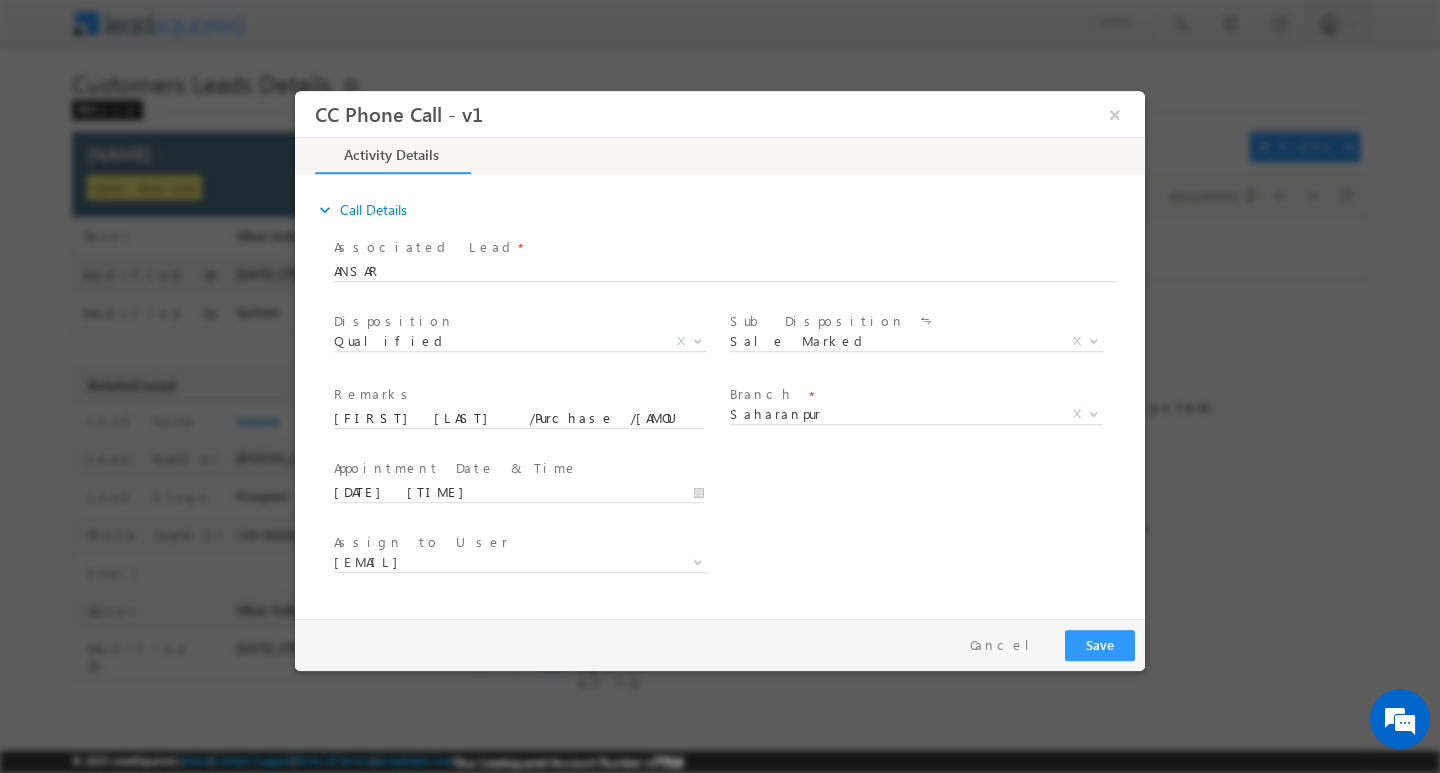 click on "User Branch
*
Appointment Date & Time
*
08/09/2025 1:30 PM" at bounding box center [737, 490] 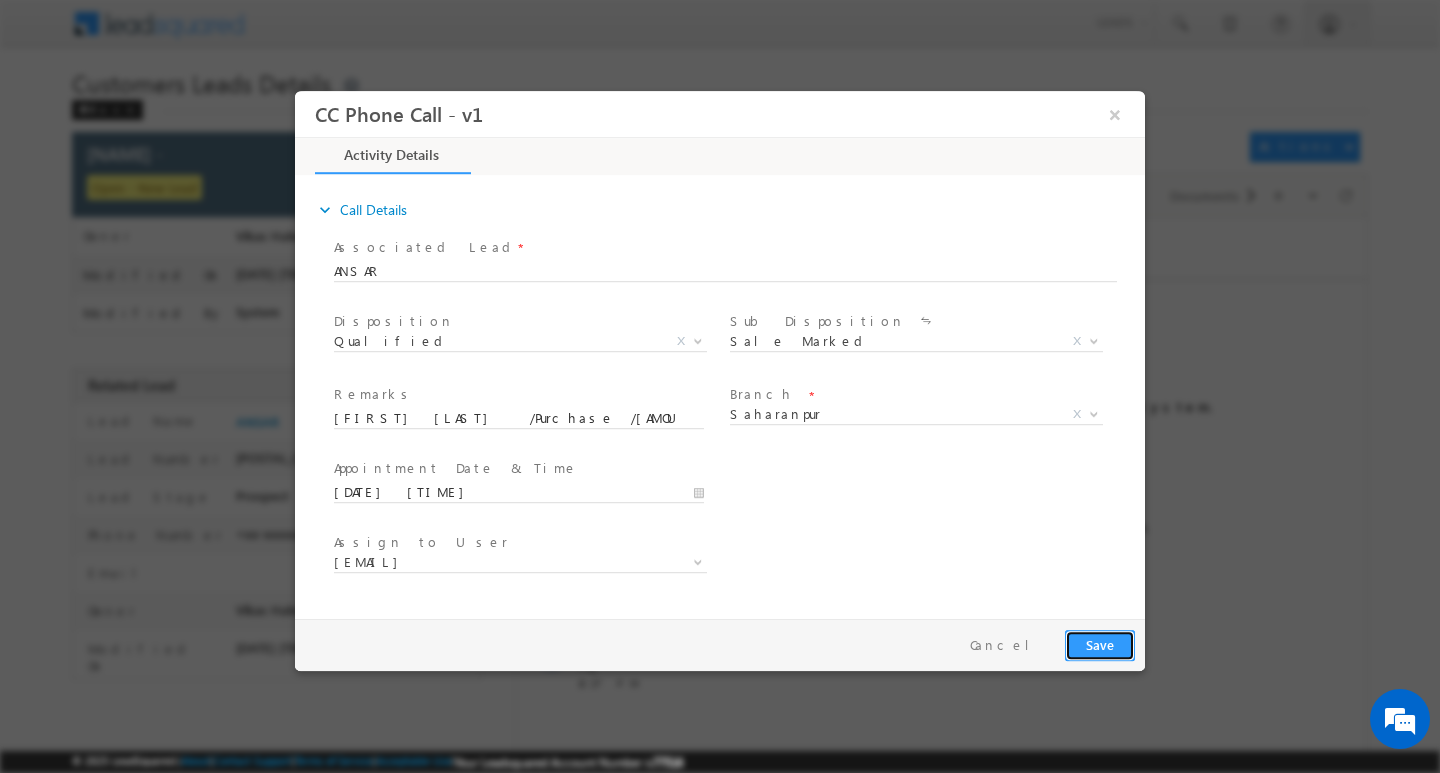 click on "Save" at bounding box center [1100, 644] 